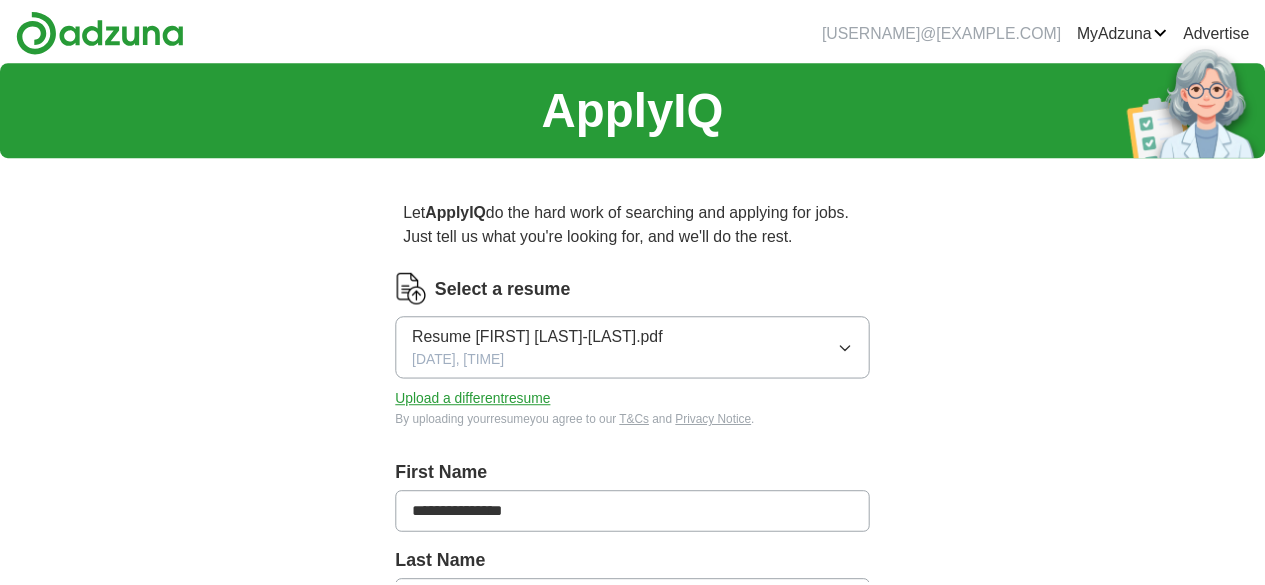 scroll, scrollTop: 0, scrollLeft: 0, axis: both 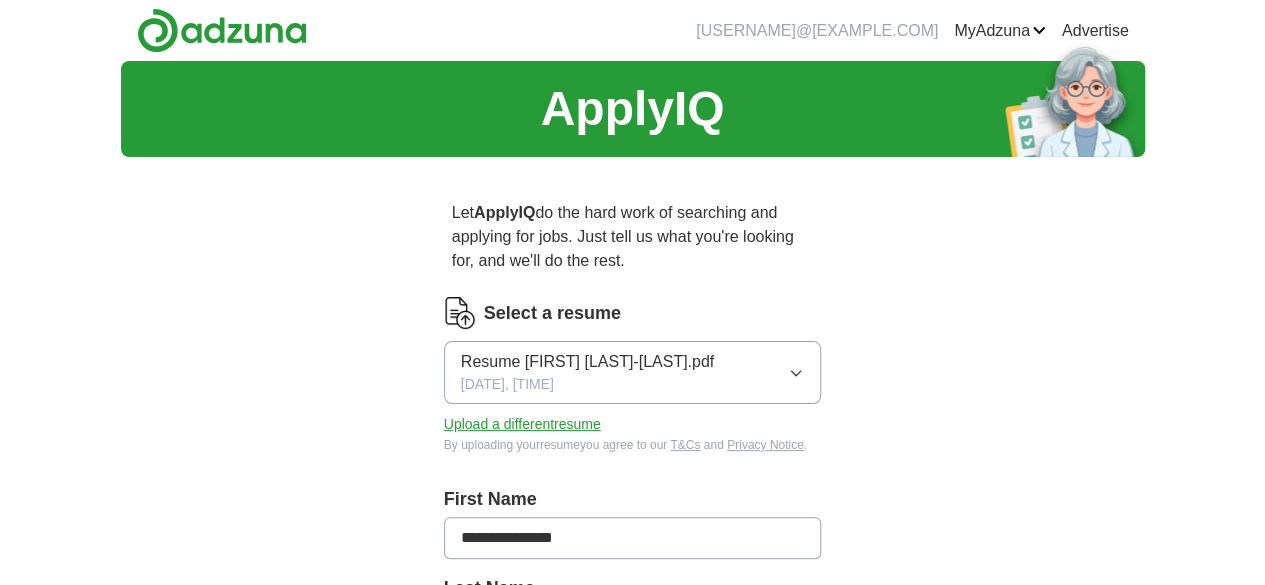 click on "Upload a different  resume" at bounding box center (522, 424) 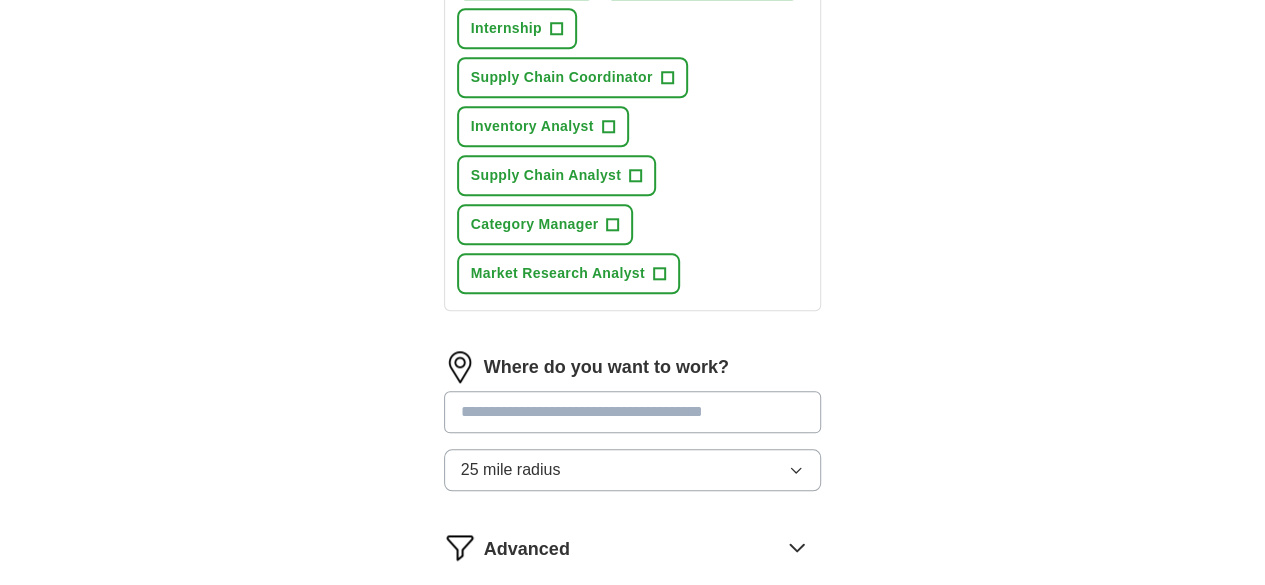 scroll, scrollTop: 1064, scrollLeft: 0, axis: vertical 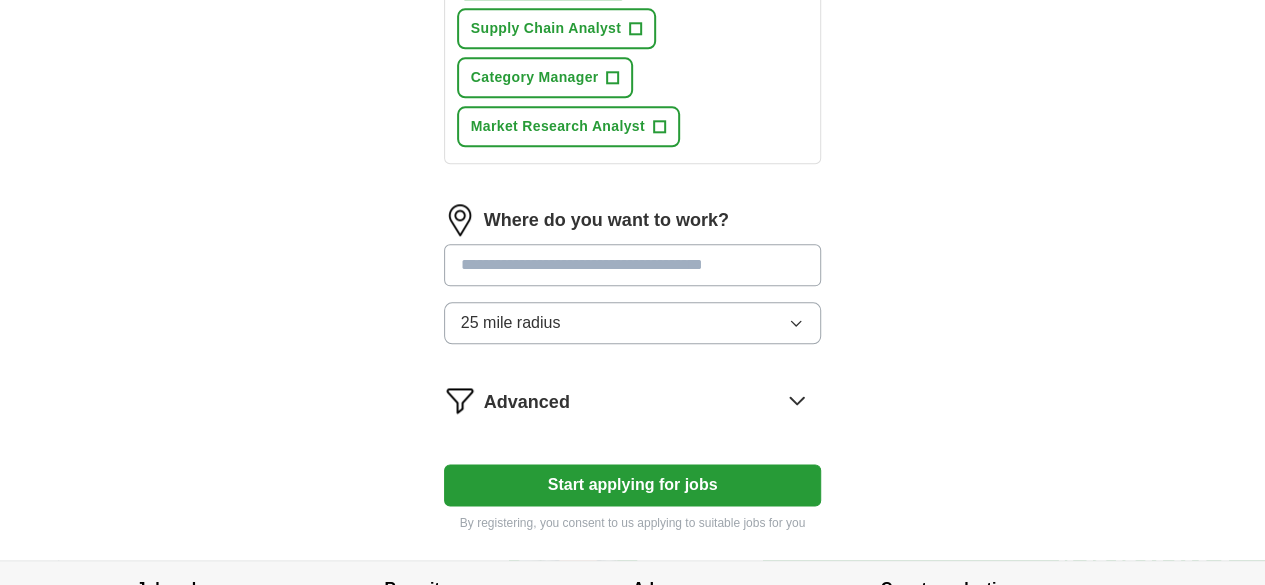 click on "Start applying for jobs" at bounding box center (633, 485) 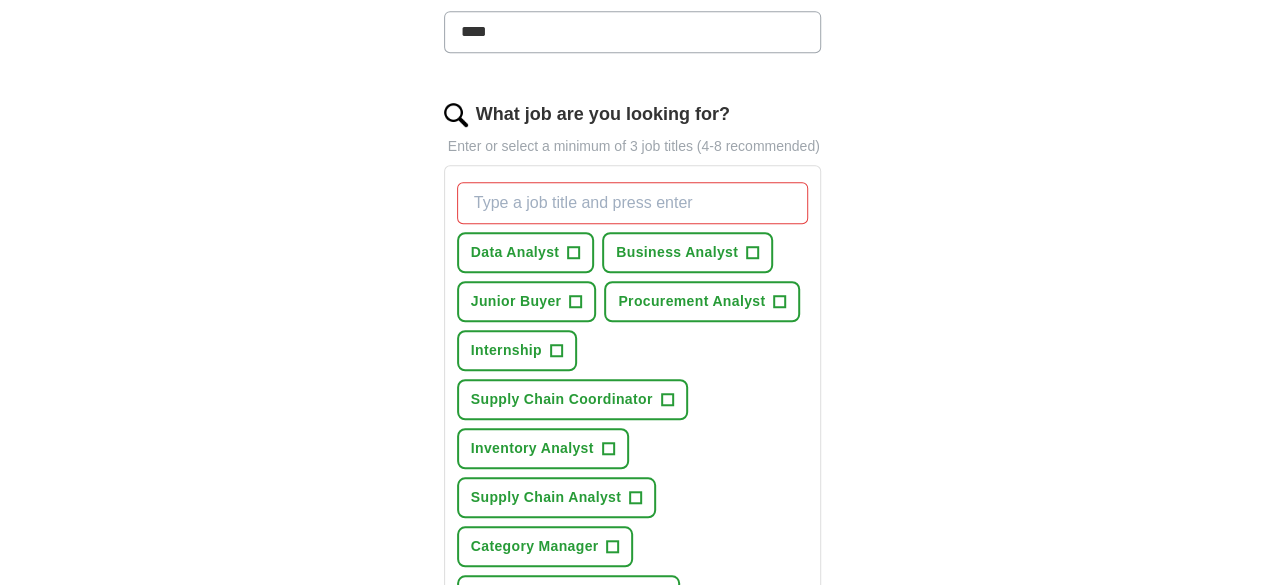 scroll, scrollTop: 564, scrollLeft: 0, axis: vertical 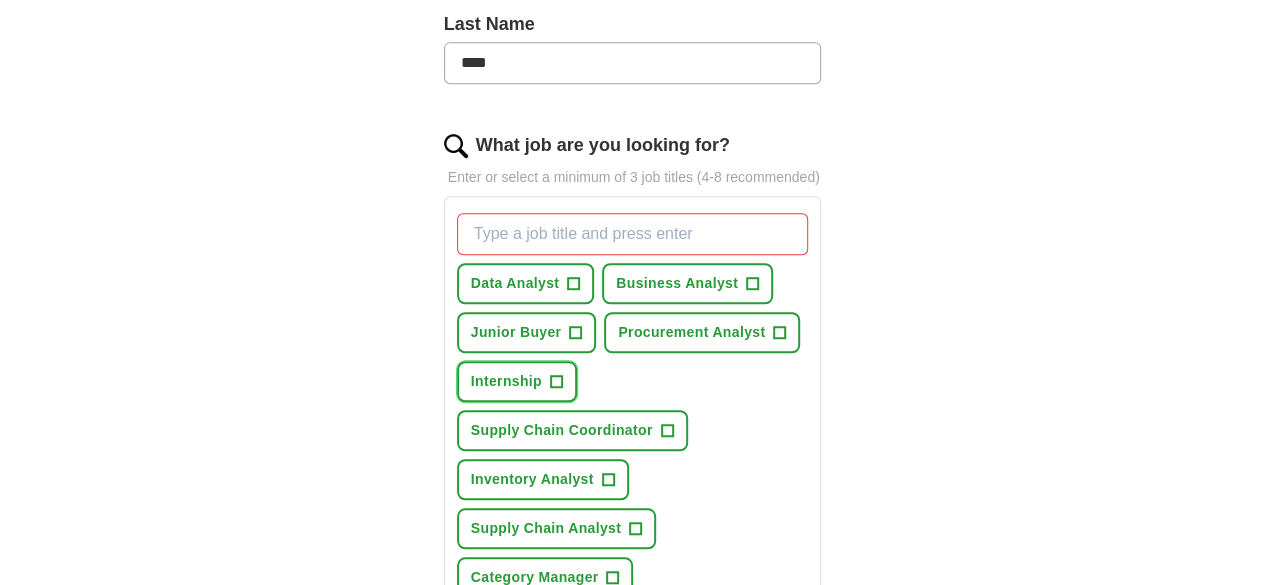 click on "+" at bounding box center (556, 382) 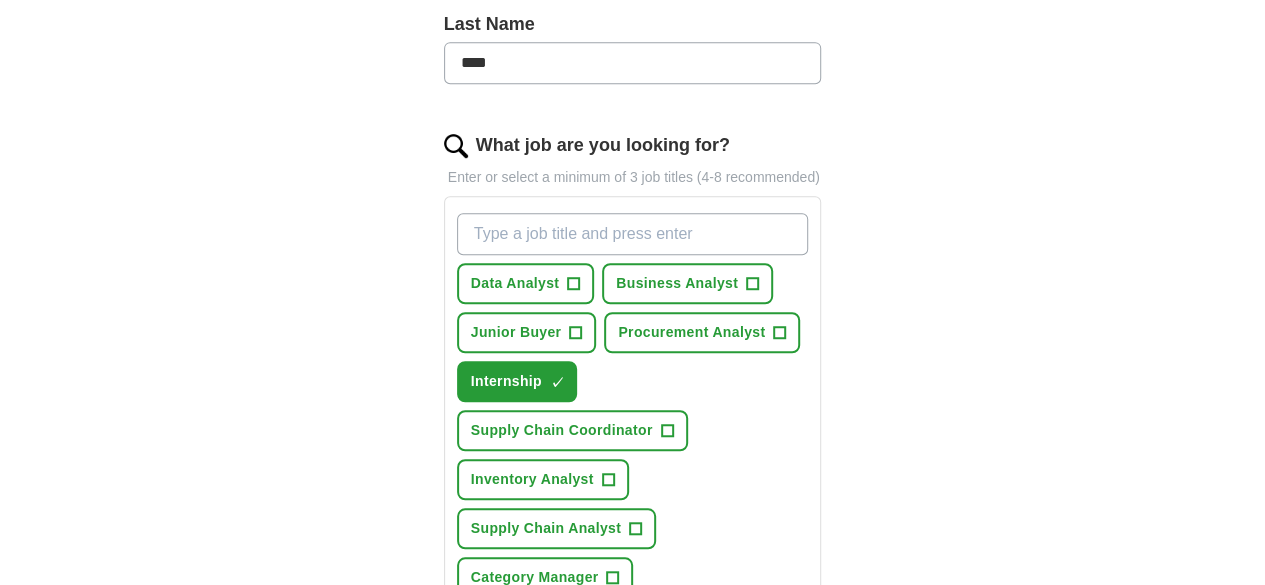click on "What job are you looking for?" at bounding box center [633, 234] 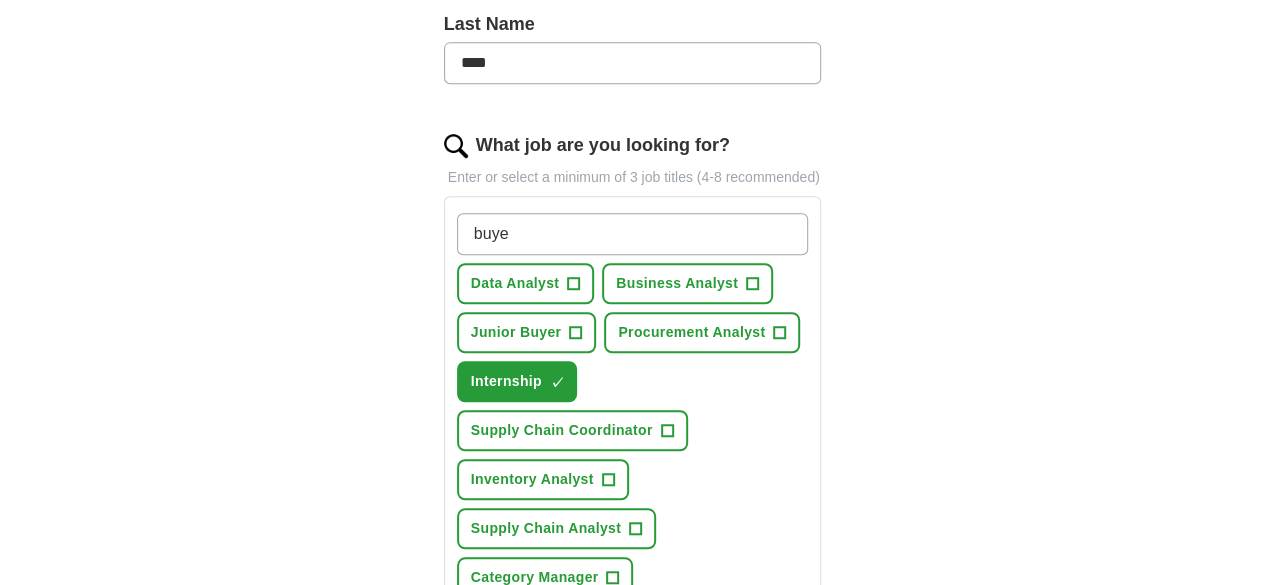type on "buyer" 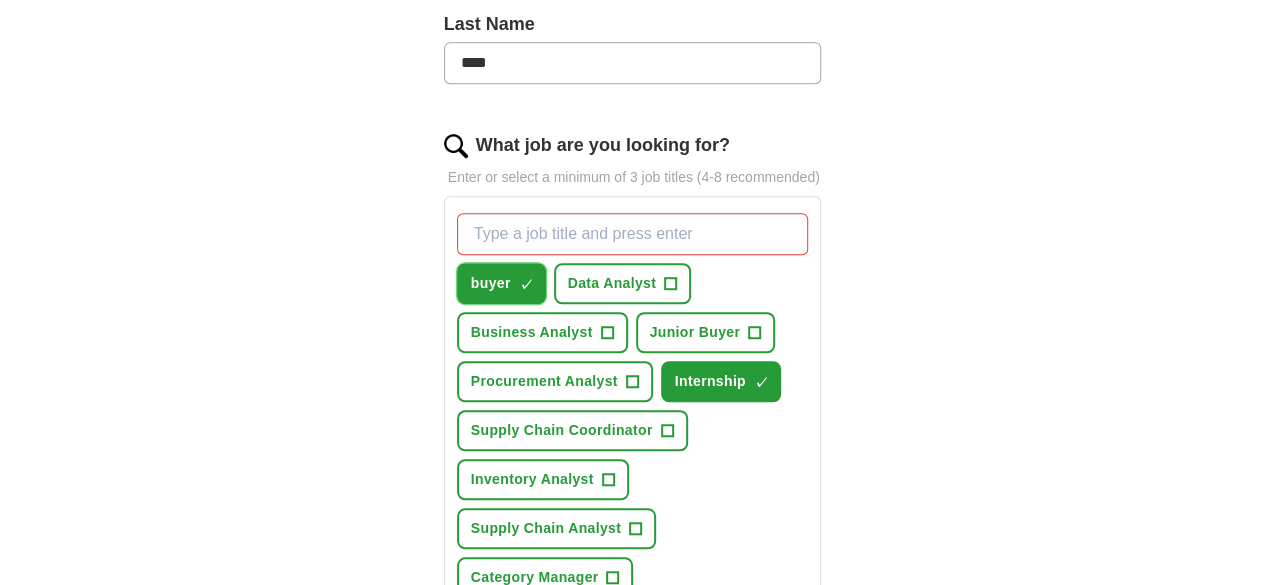 click on "×" at bounding box center [0, 0] 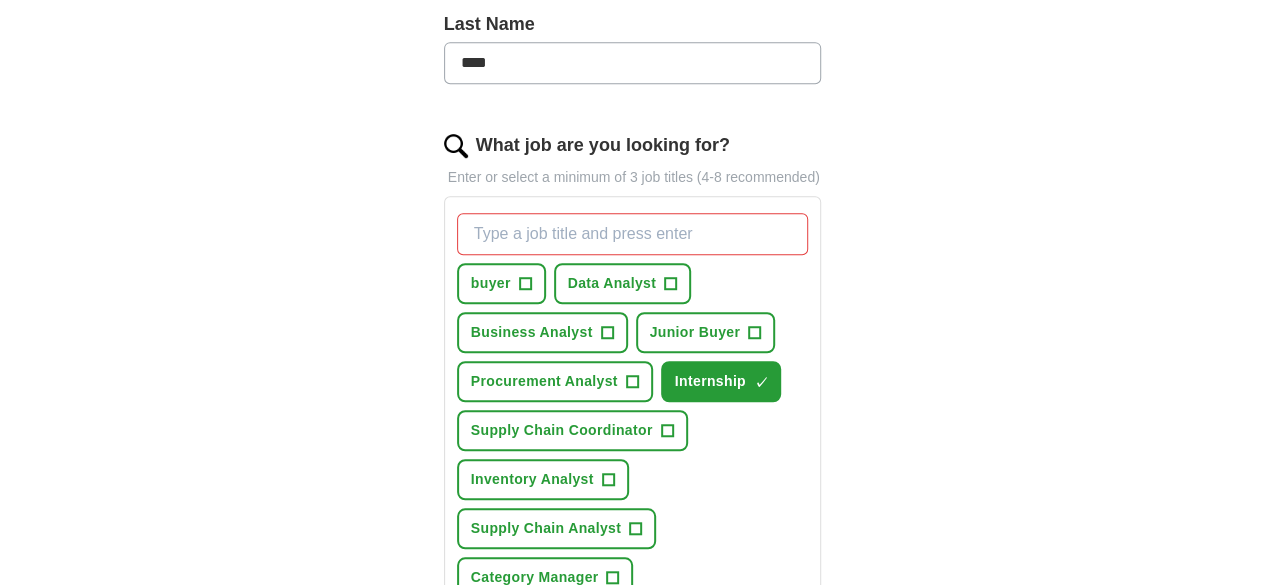 click on "What job are you looking for?" at bounding box center [633, 234] 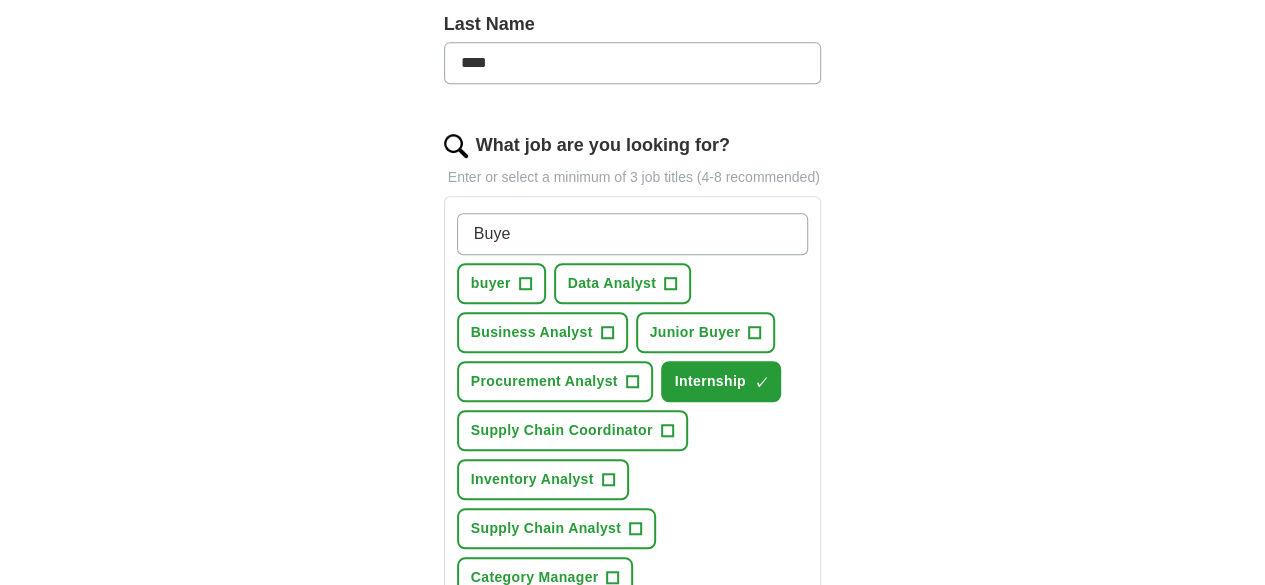 type on "Buyer" 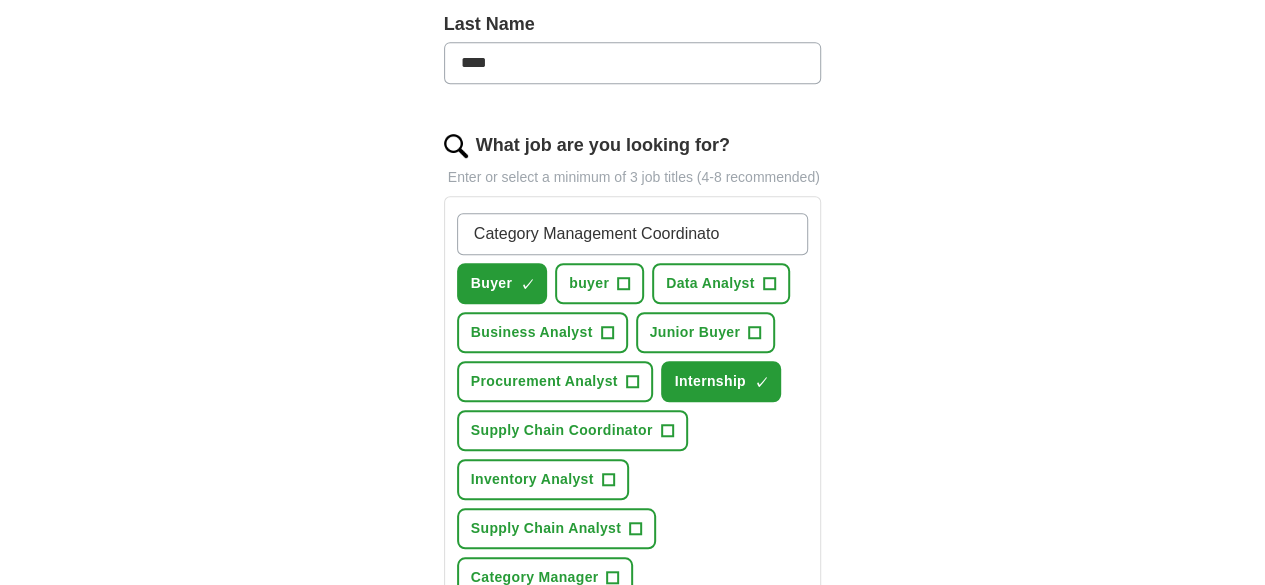 type on "Category Management Coordinator" 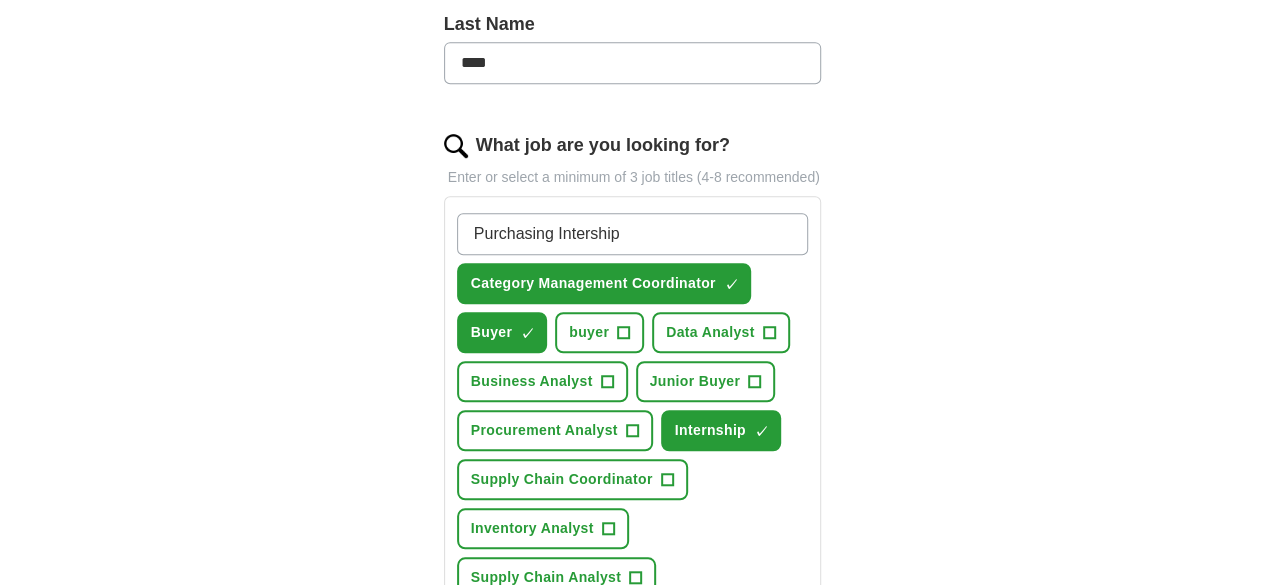 click on "Purchasing Intership" at bounding box center [633, 234] 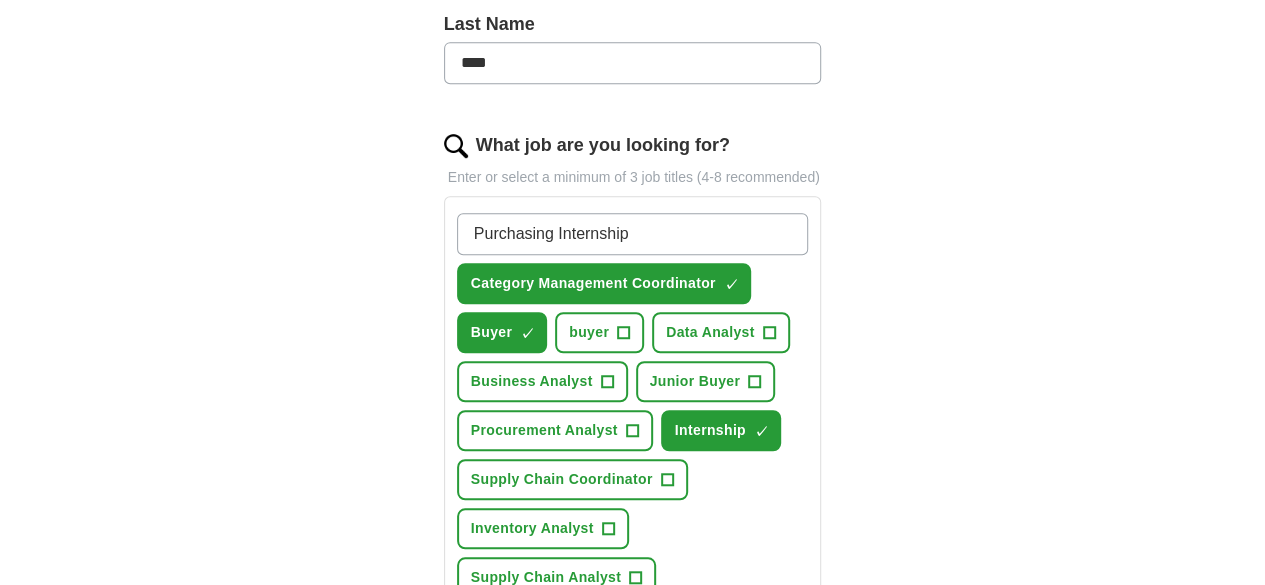 type 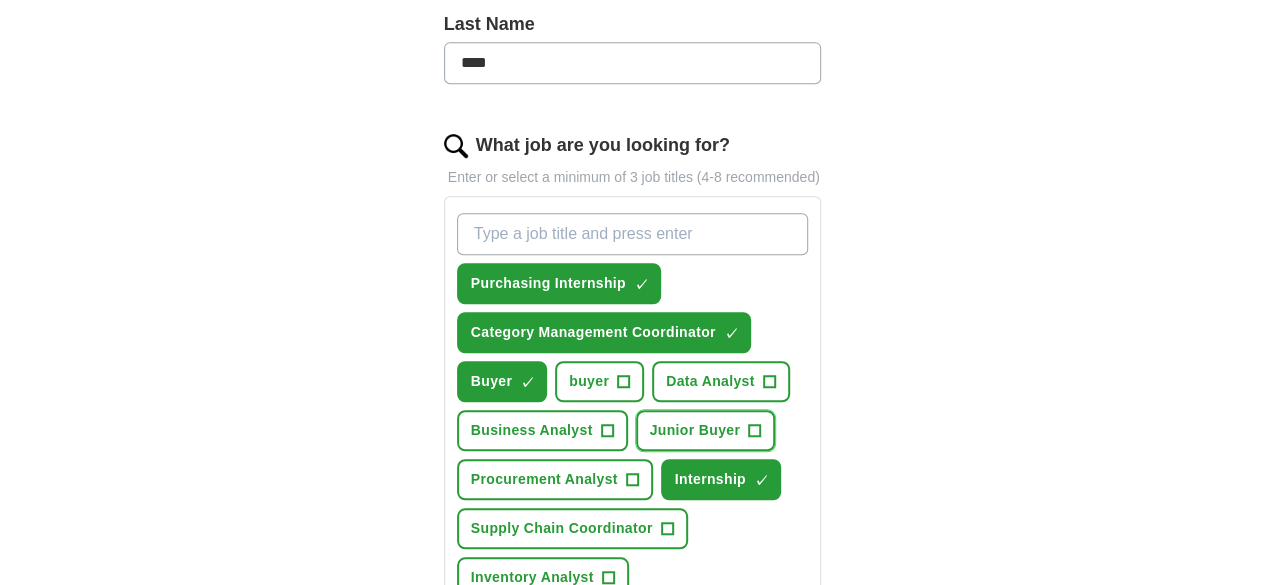 click on "+" at bounding box center (755, 431) 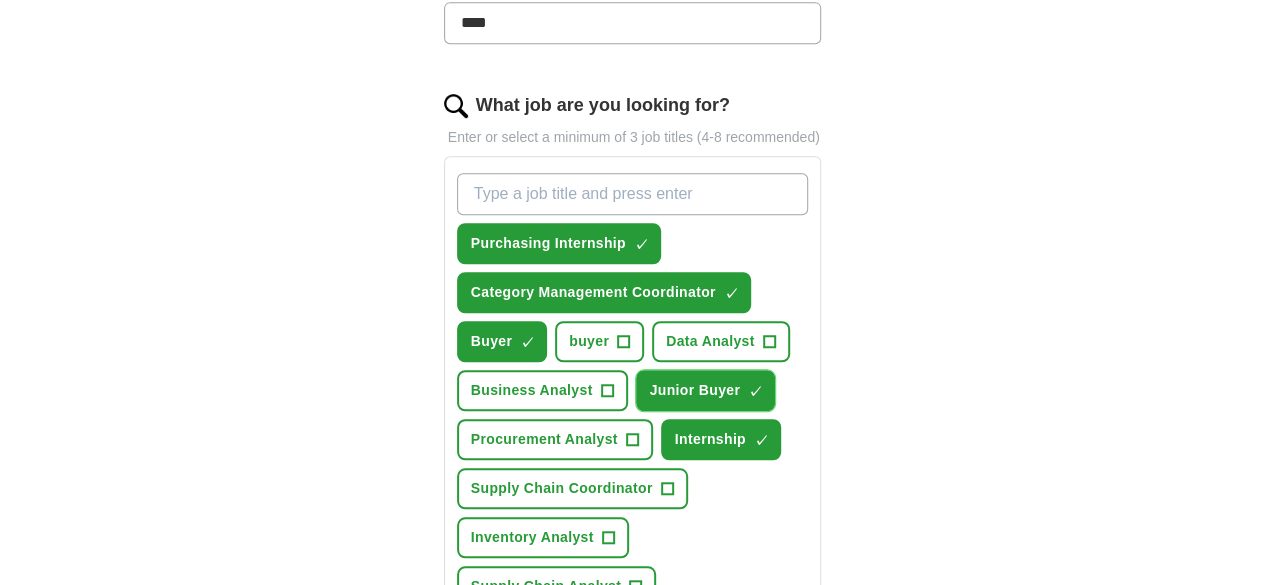 scroll, scrollTop: 664, scrollLeft: 0, axis: vertical 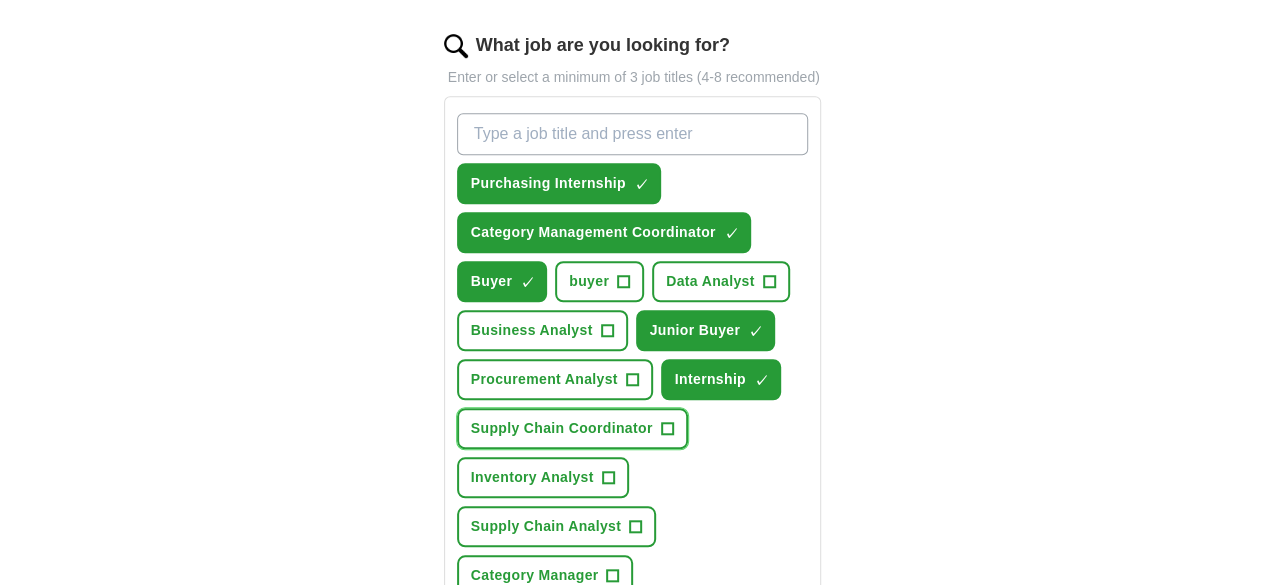 click on "+" at bounding box center [667, 429] 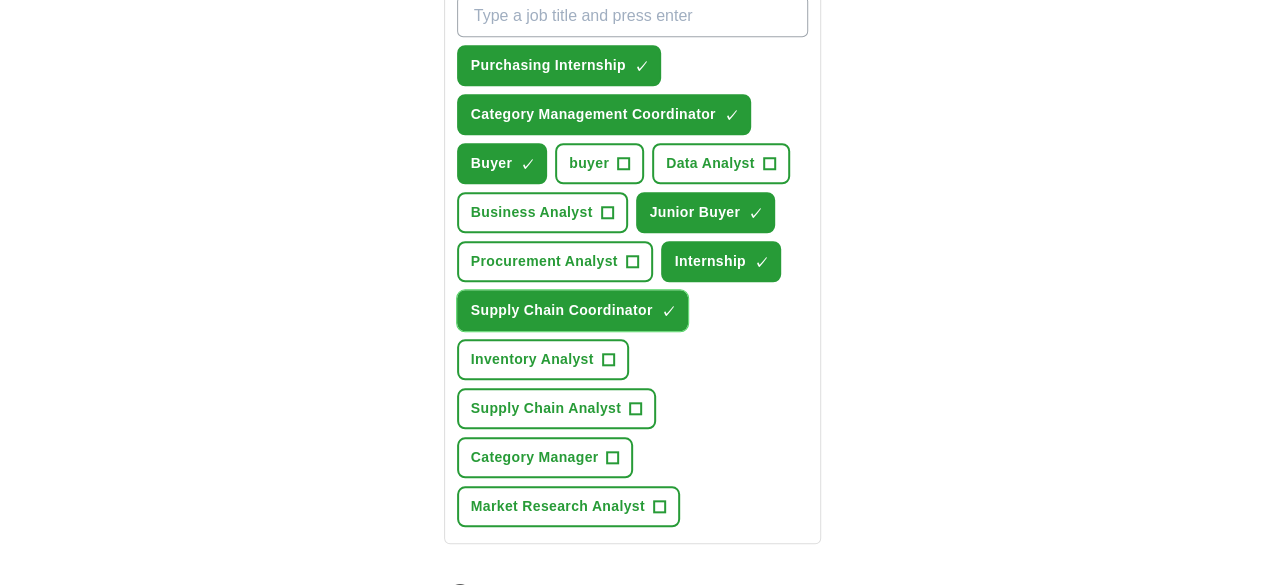 scroll, scrollTop: 964, scrollLeft: 0, axis: vertical 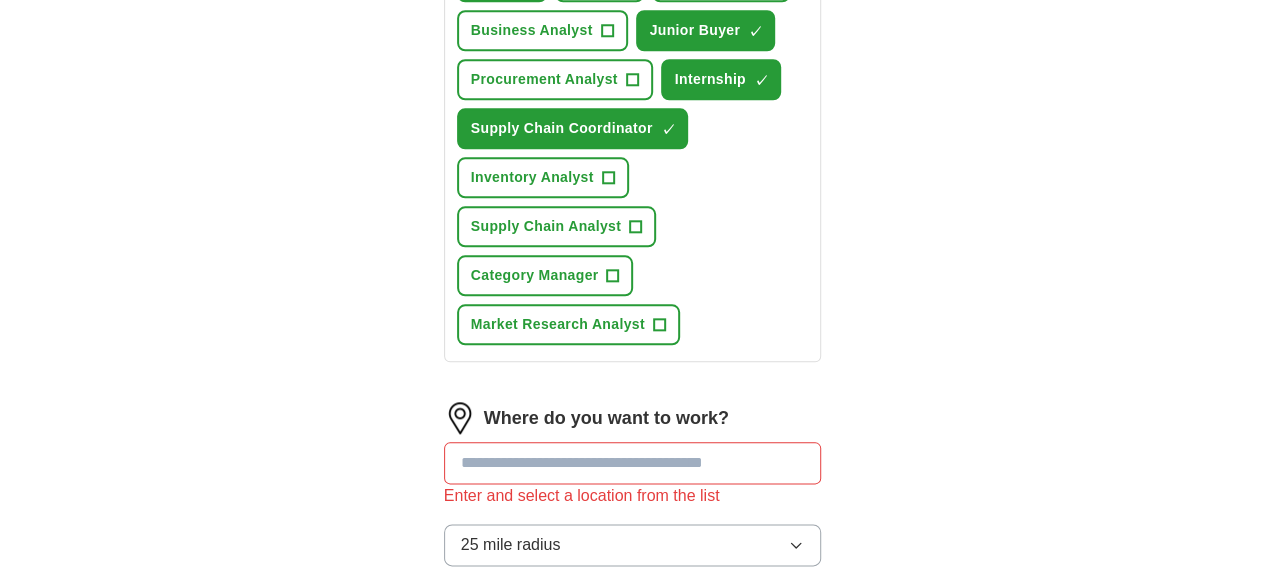 click at bounding box center (633, 463) 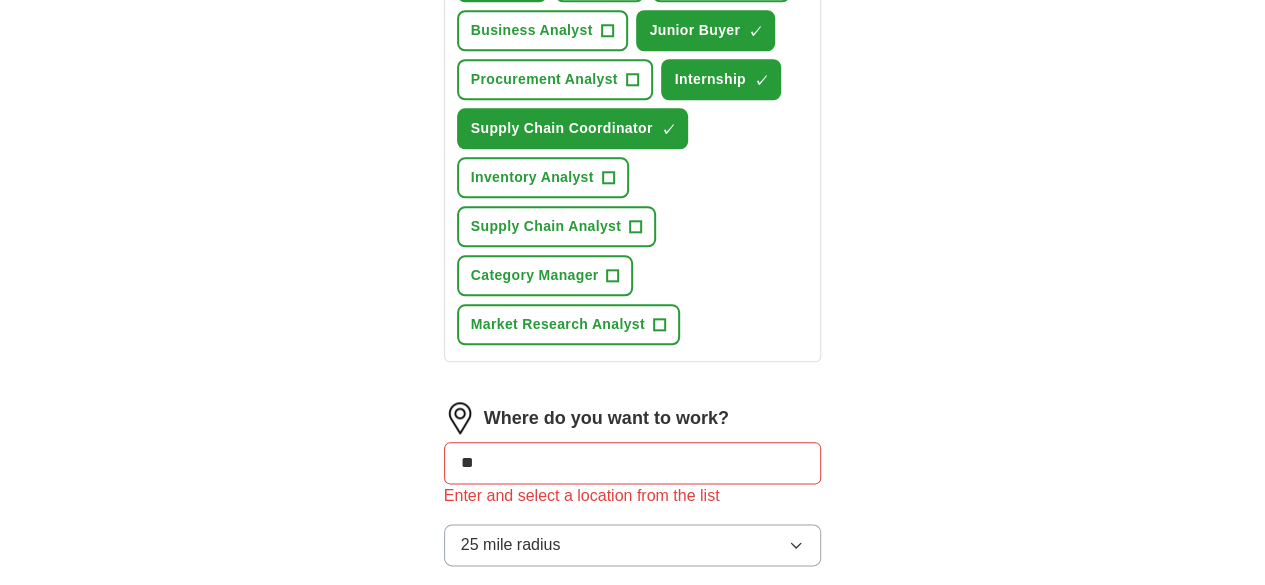 type on "***" 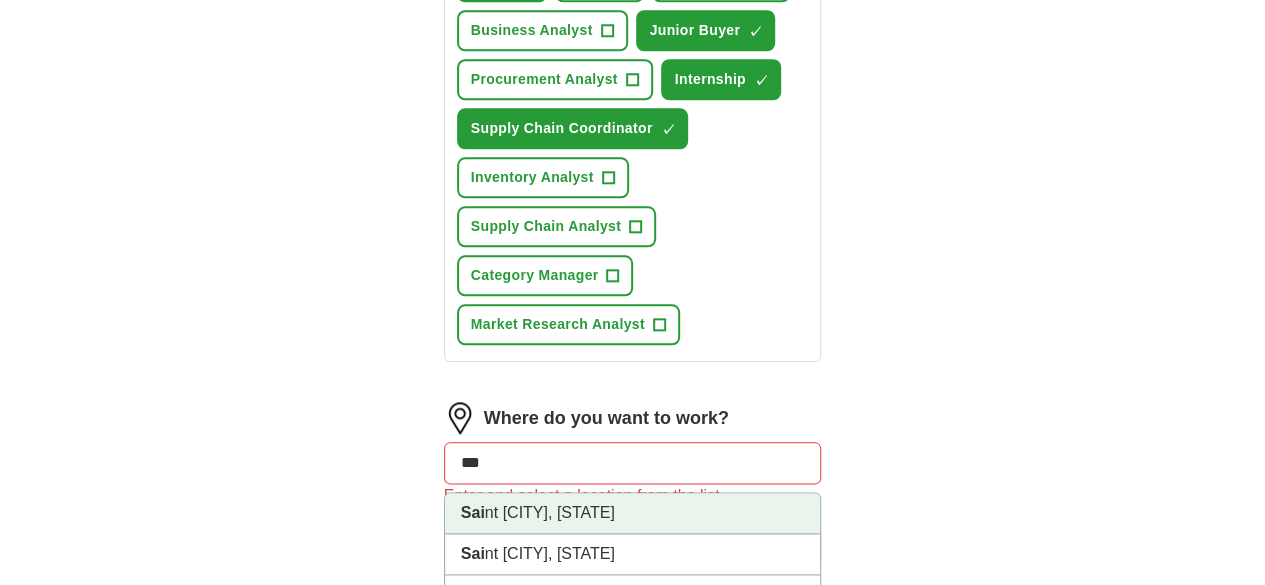 click on "Sai nt [CITY], [STATE]" at bounding box center (633, 513) 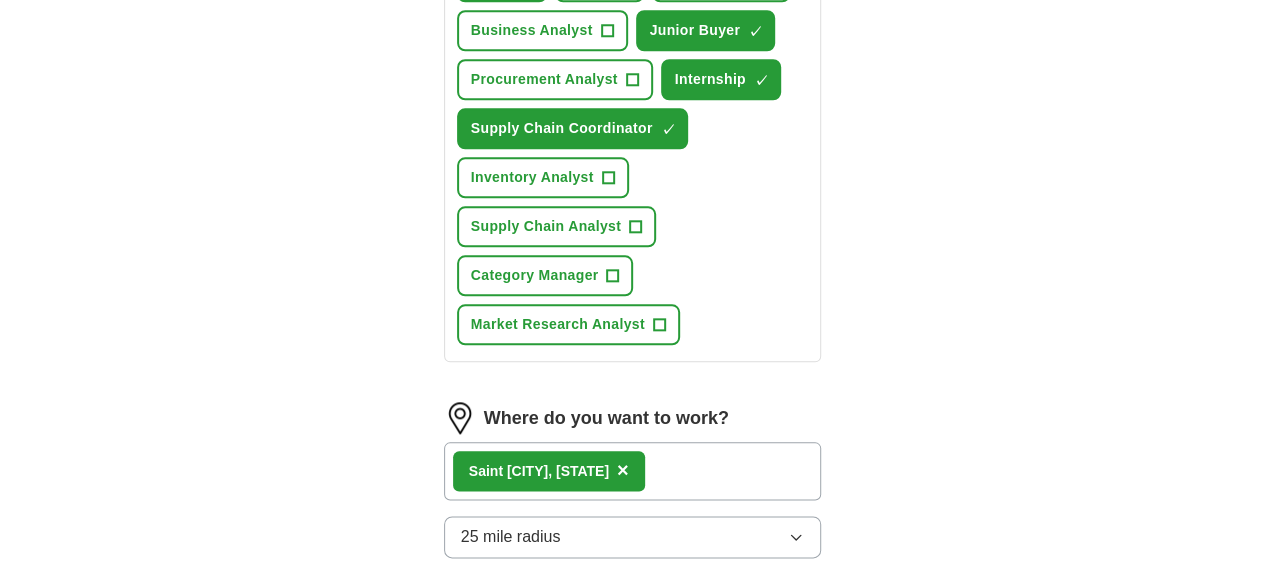 click on "Sai nt [CITY], [STATE] ×" at bounding box center [633, 471] 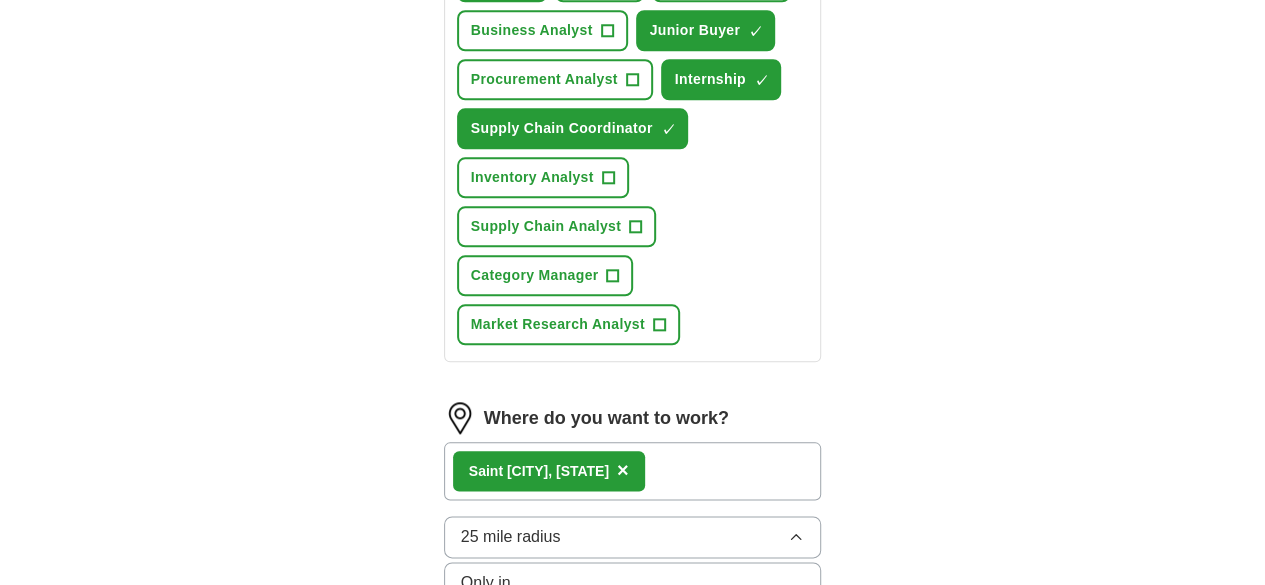 click on "**********" at bounding box center (633, -65) 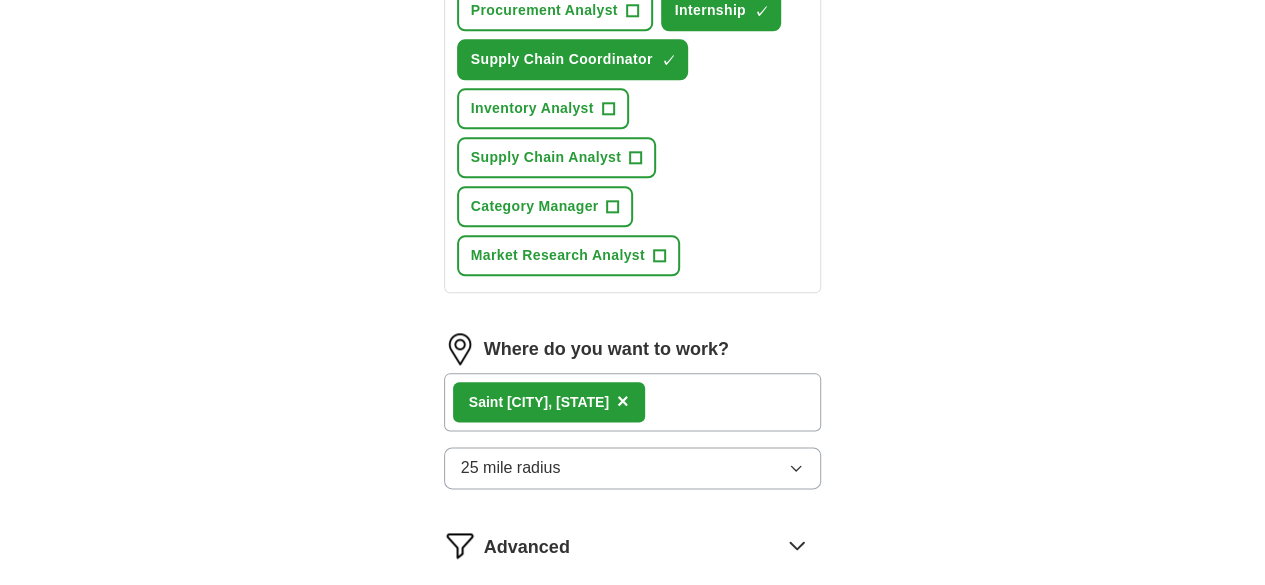 scroll, scrollTop: 1064, scrollLeft: 0, axis: vertical 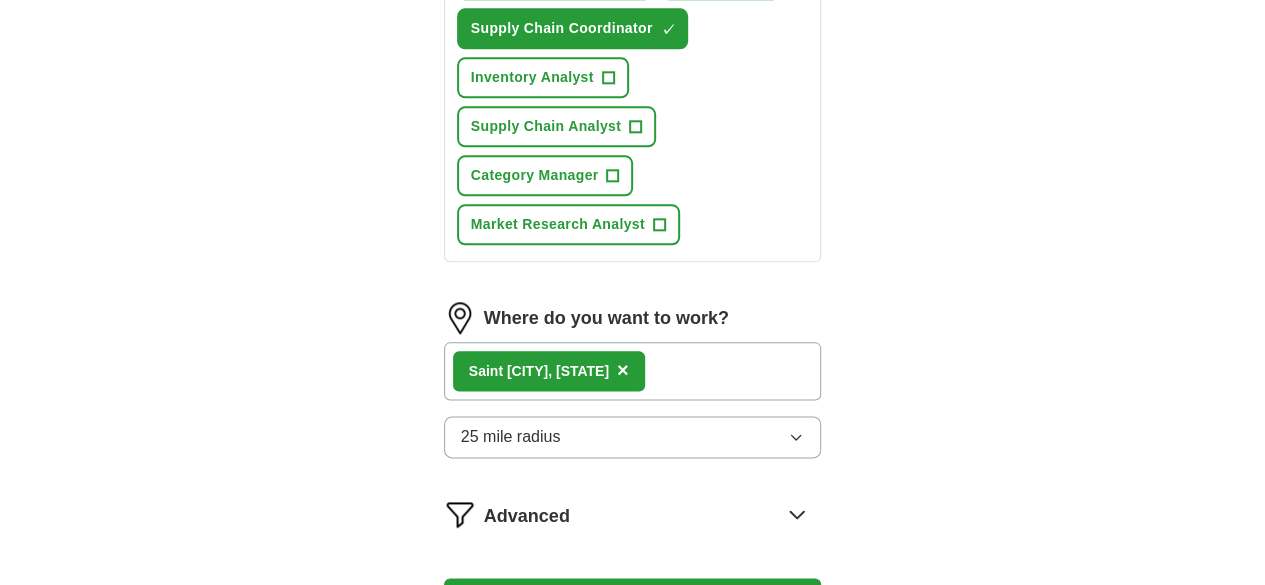 click 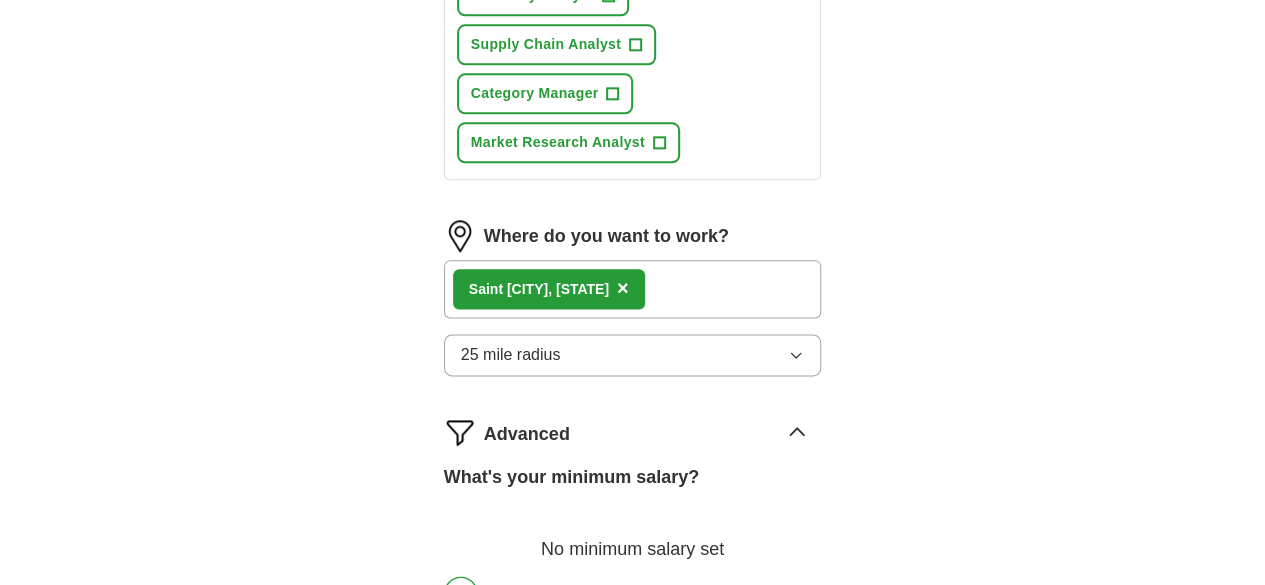 scroll, scrollTop: 1264, scrollLeft: 0, axis: vertical 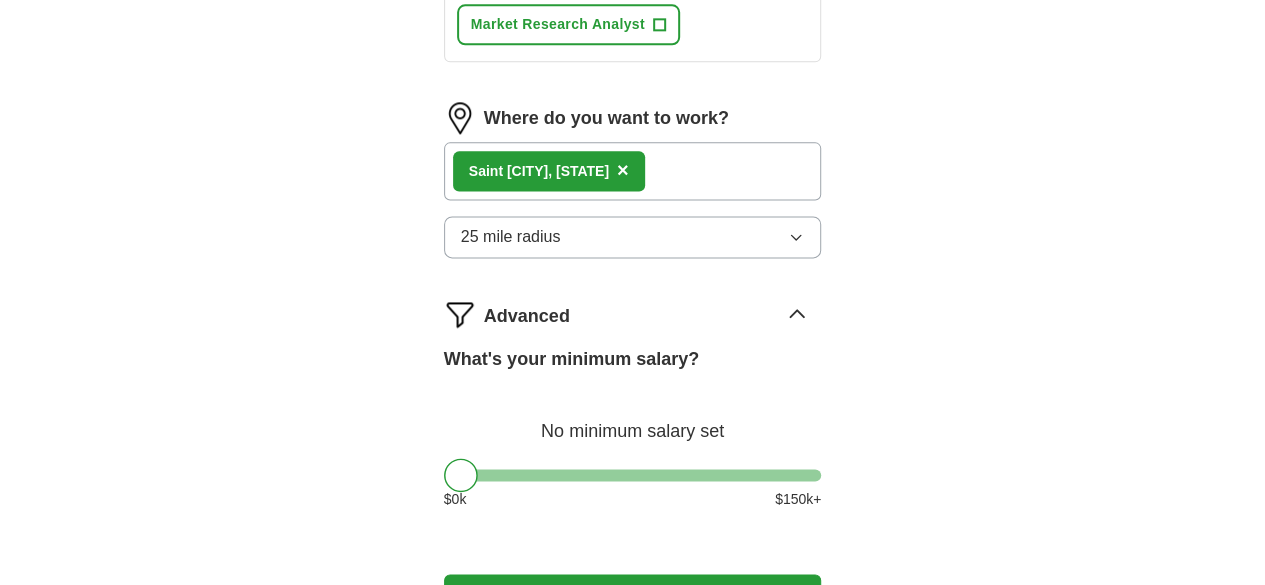 click on "Start applying for jobs" at bounding box center [633, 595] 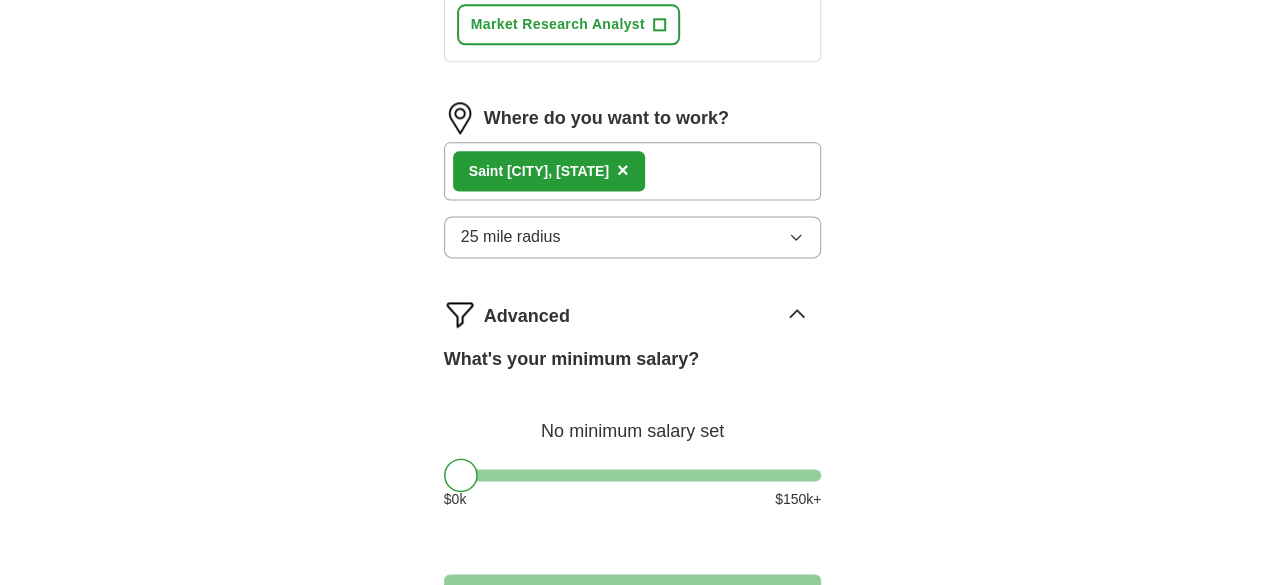 select on "**" 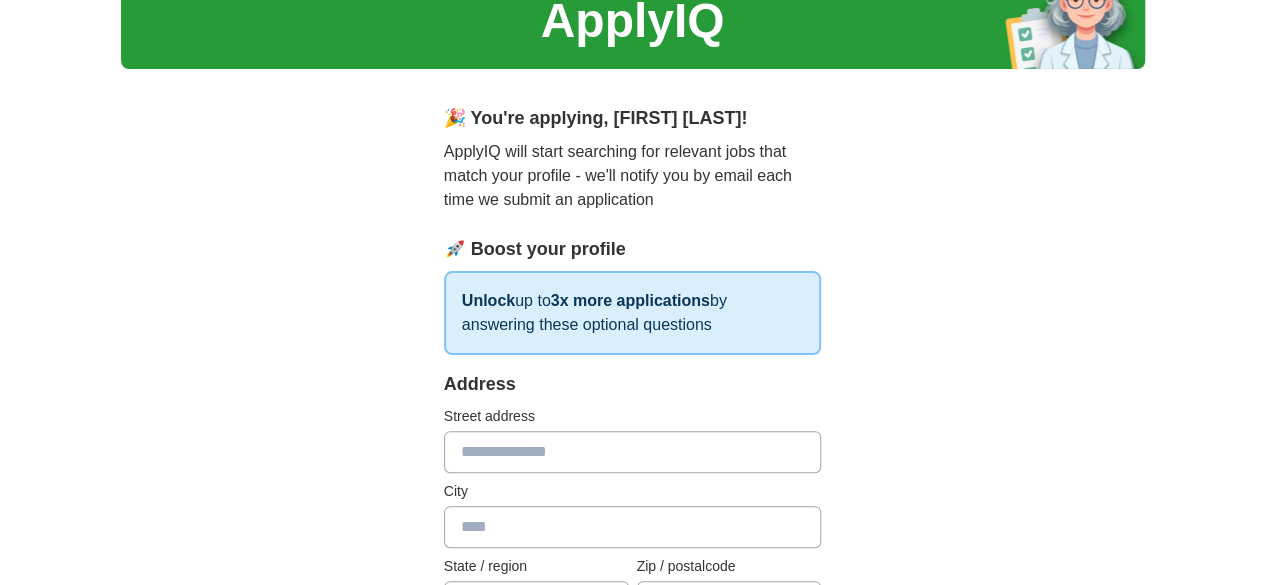 scroll, scrollTop: 200, scrollLeft: 0, axis: vertical 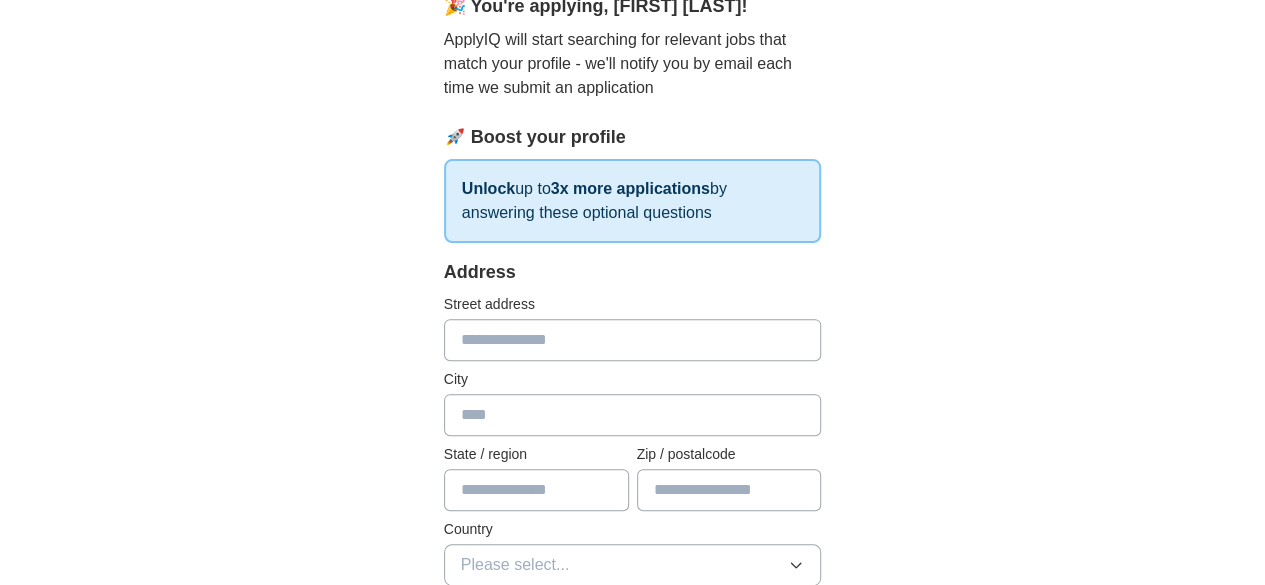 click at bounding box center [633, 340] 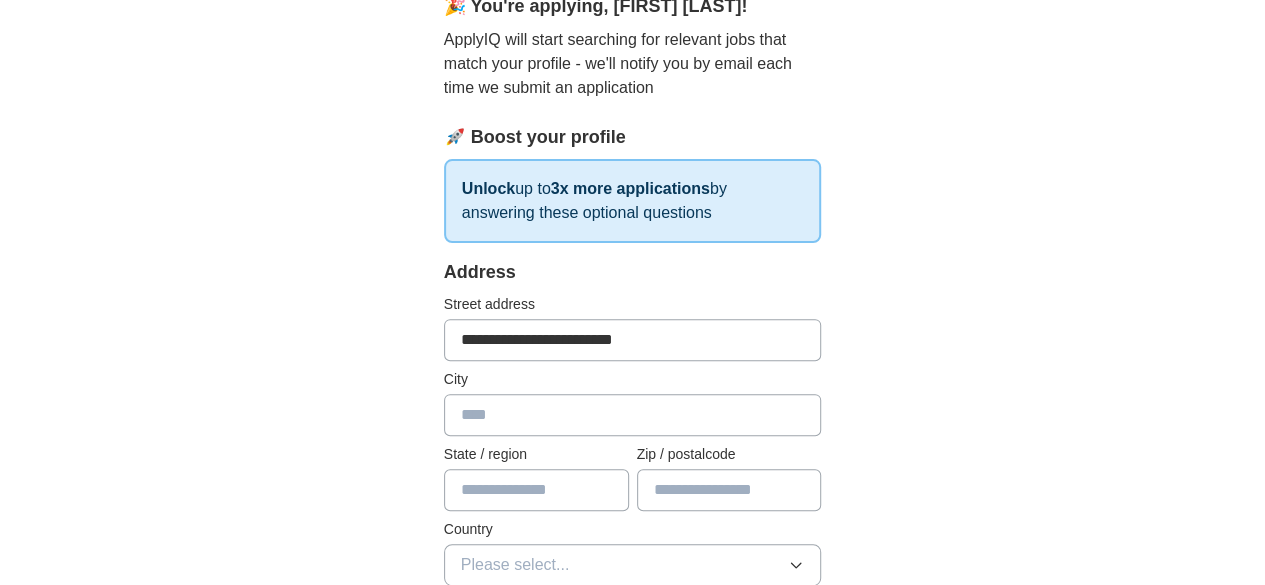 type on "*********" 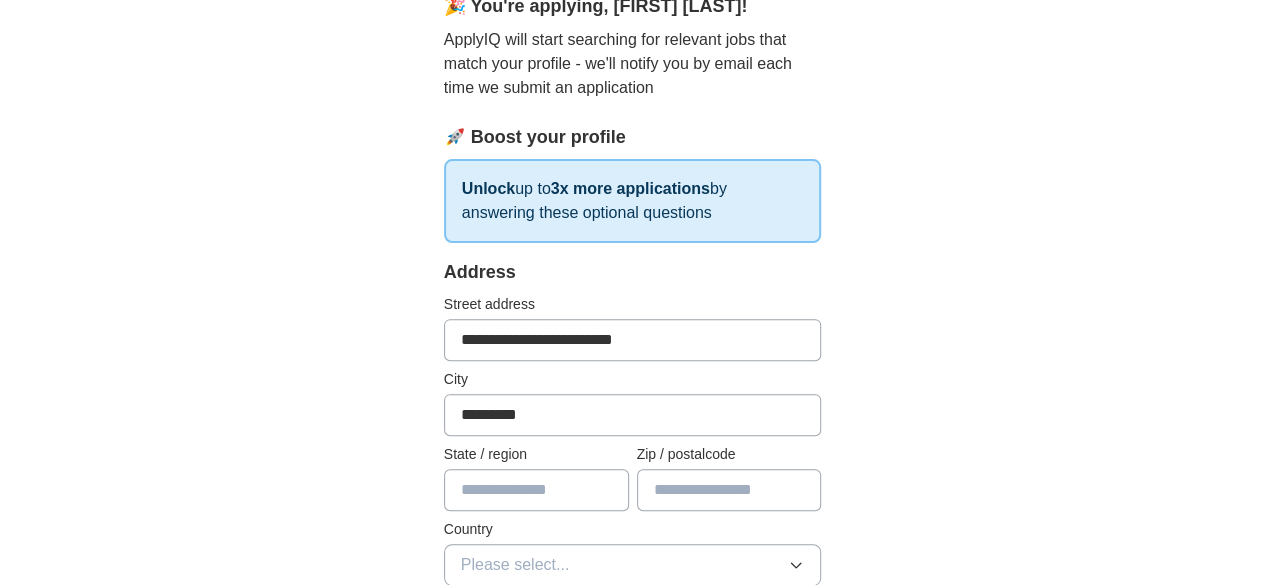 type on "**" 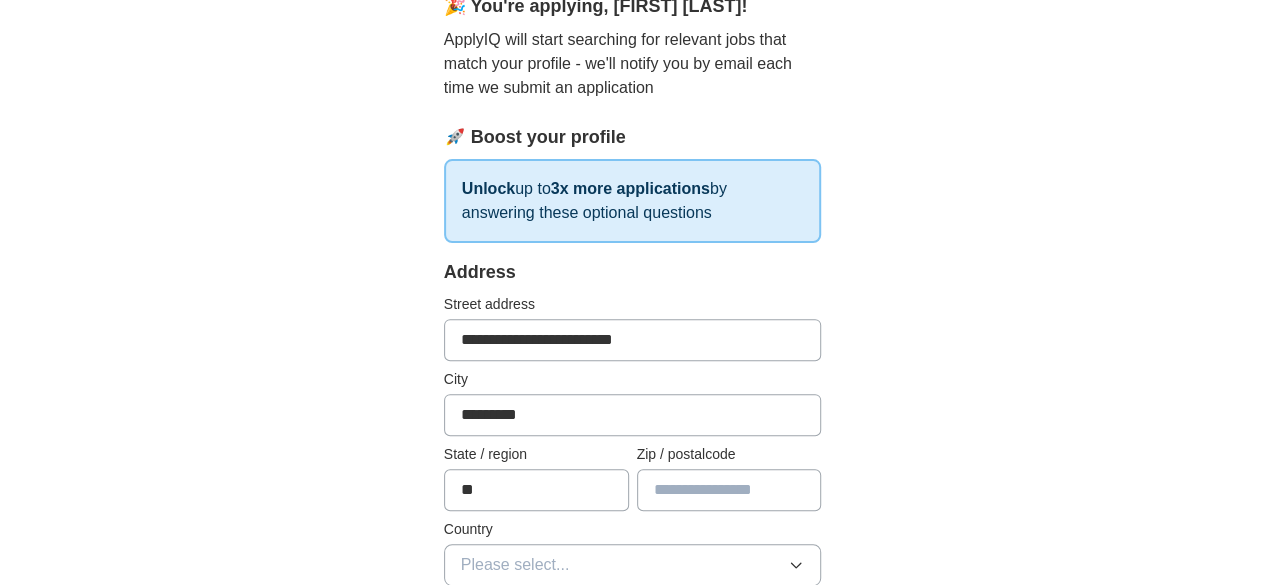 type on "*****" 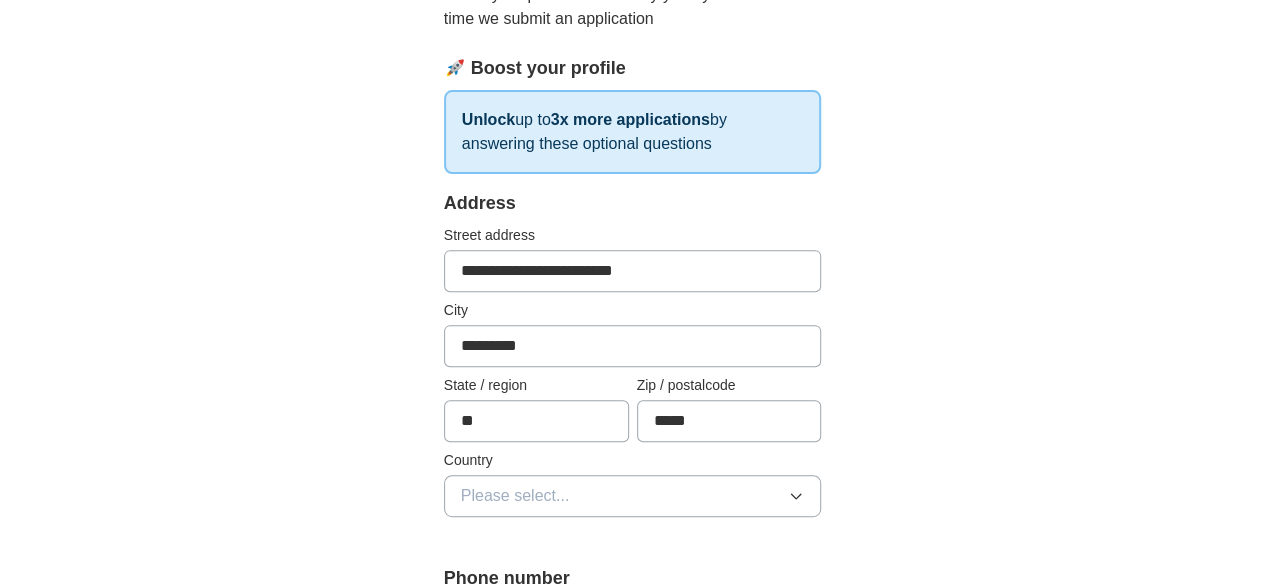 scroll, scrollTop: 300, scrollLeft: 0, axis: vertical 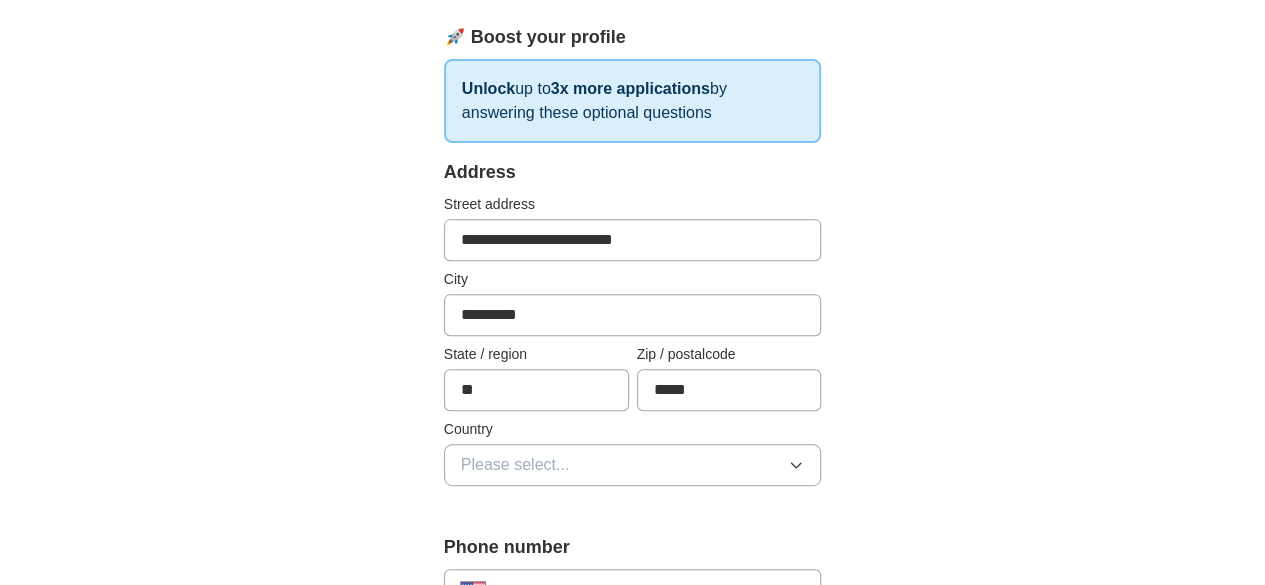 drag, startPoint x: 515, startPoint y: 466, endPoint x: 503, endPoint y: 463, distance: 12.369317 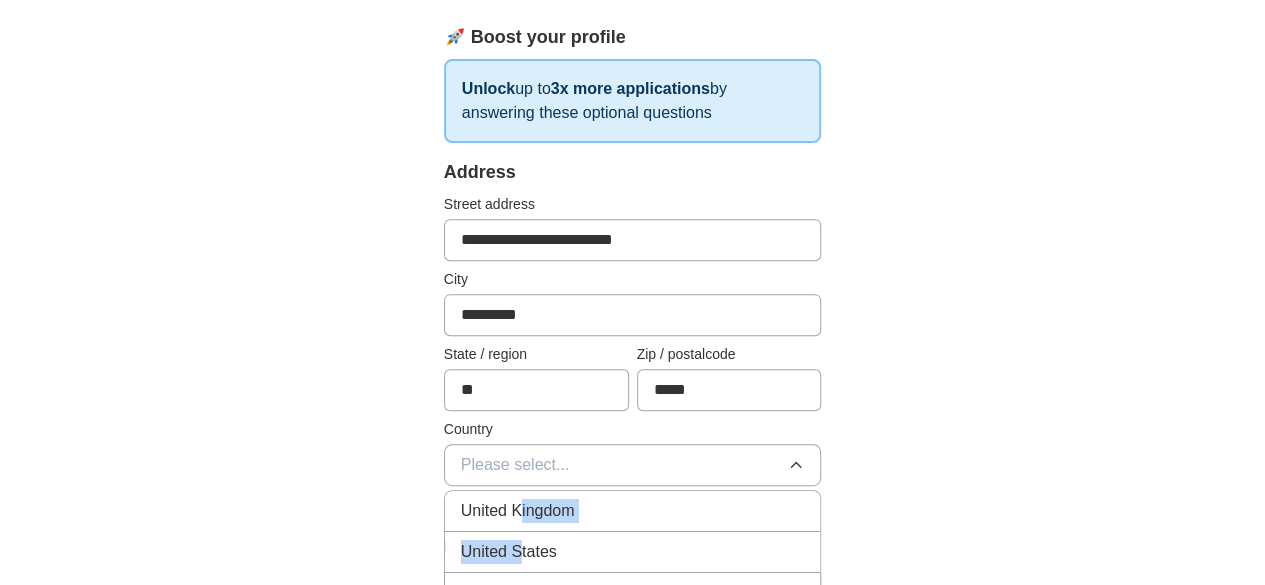 drag, startPoint x: 471, startPoint y: 515, endPoint x: 471, endPoint y: 547, distance: 32 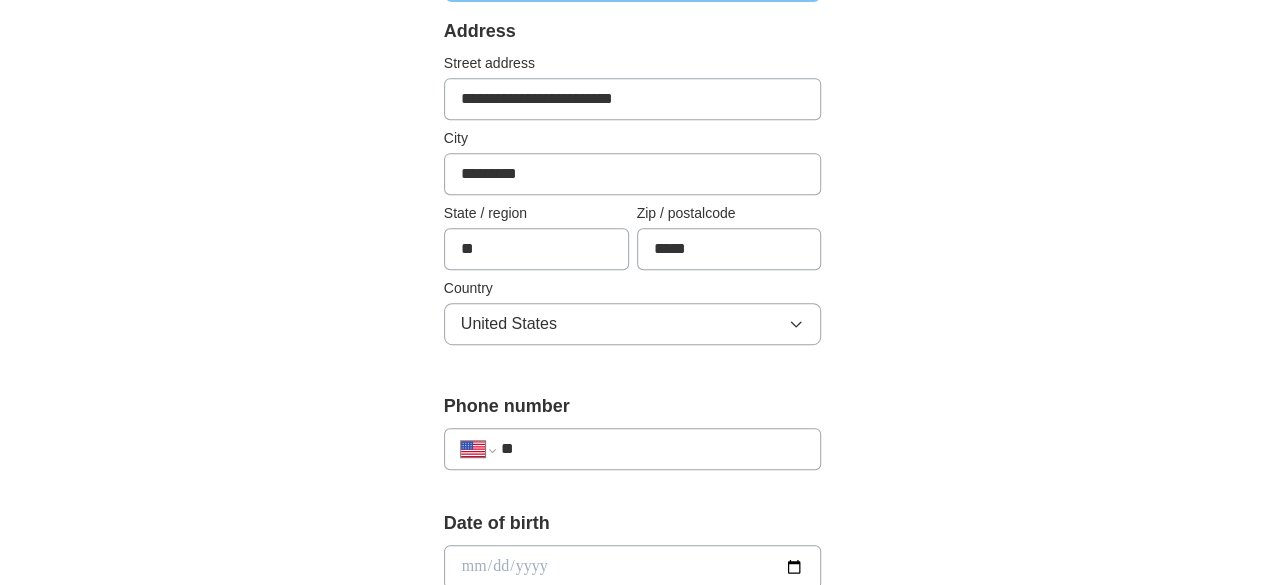 scroll, scrollTop: 500, scrollLeft: 0, axis: vertical 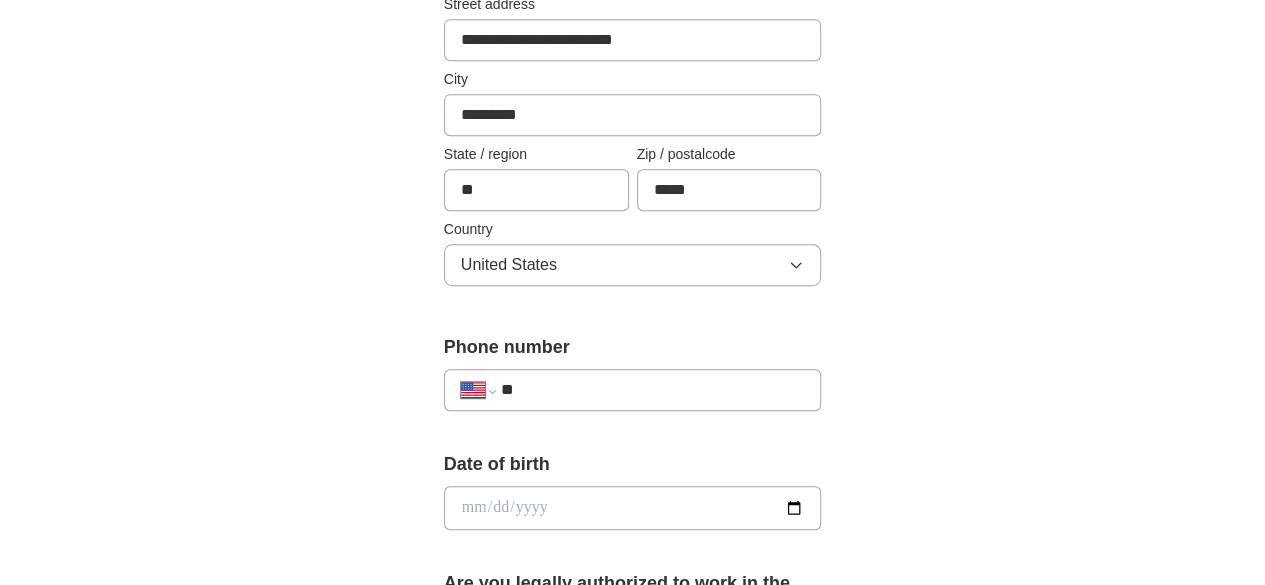 click on "**" at bounding box center (653, 390) 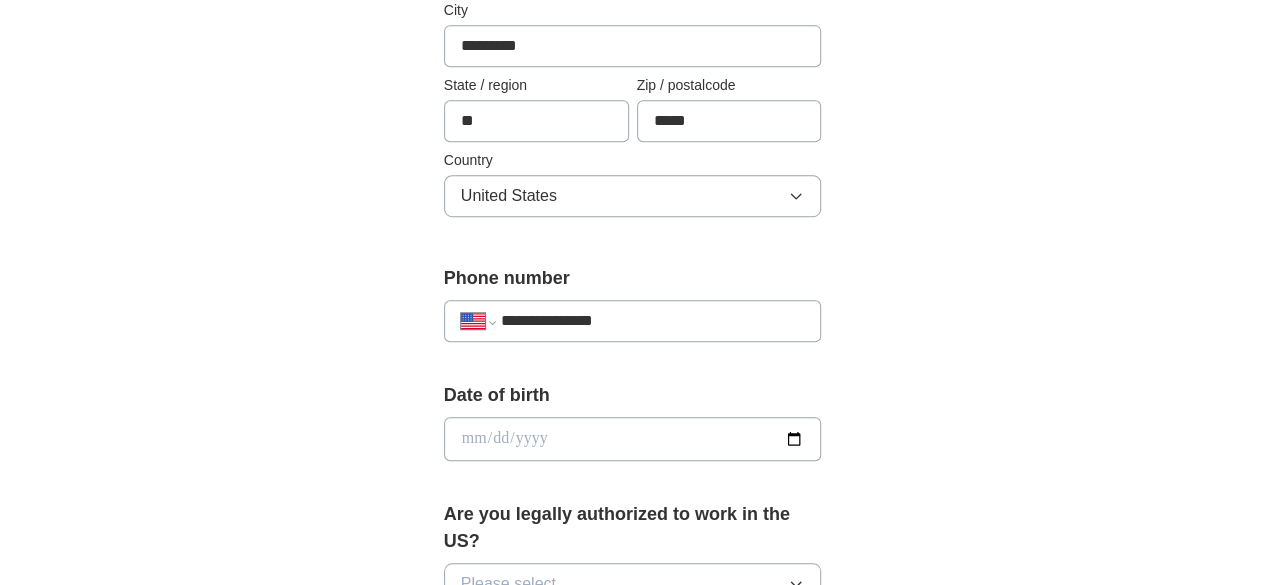scroll, scrollTop: 600, scrollLeft: 0, axis: vertical 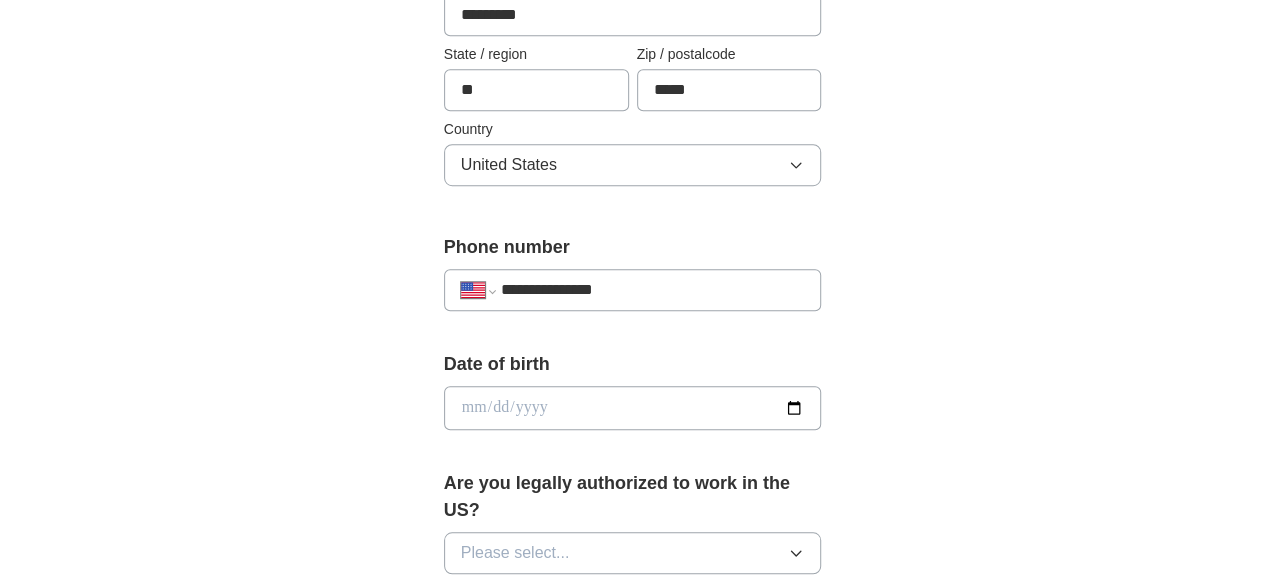 type on "**********" 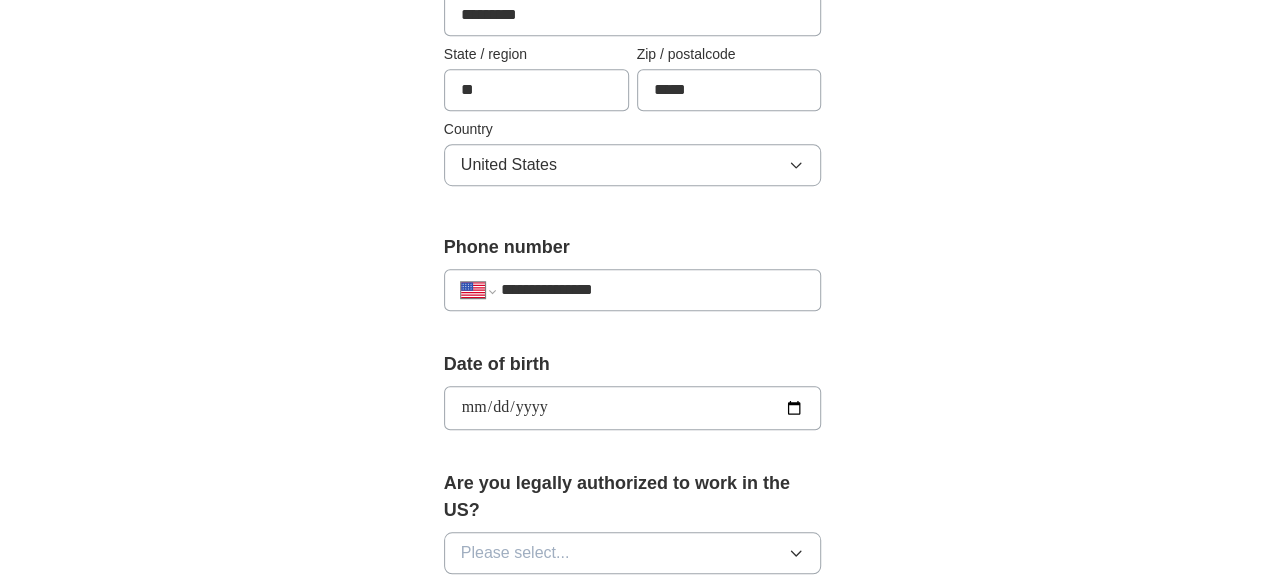 type on "**********" 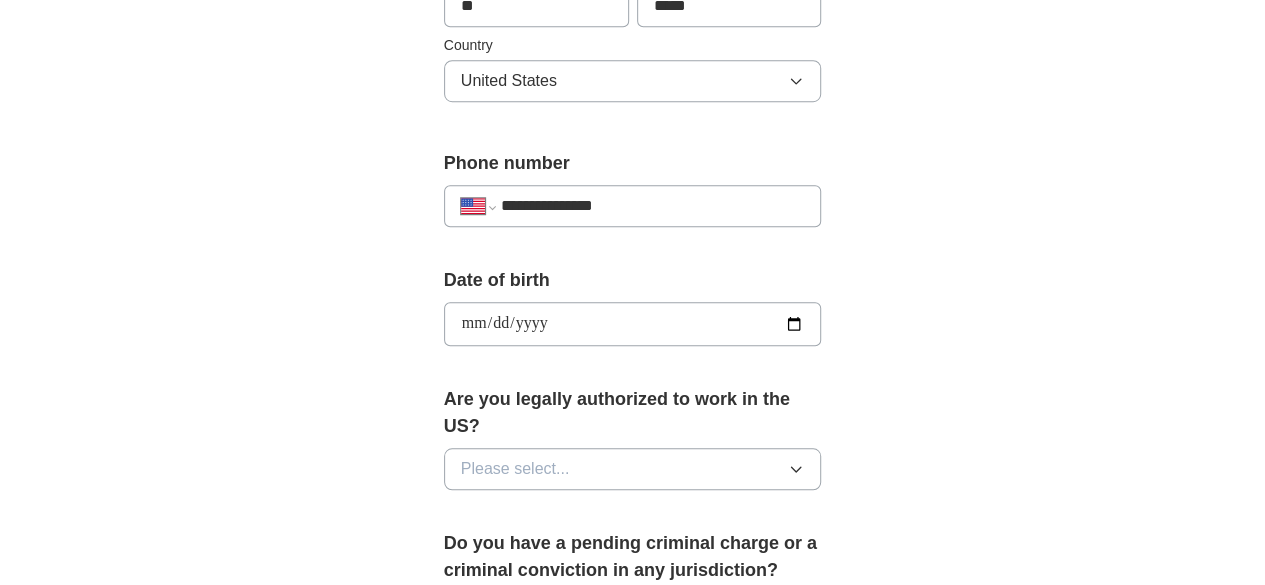 scroll, scrollTop: 800, scrollLeft: 0, axis: vertical 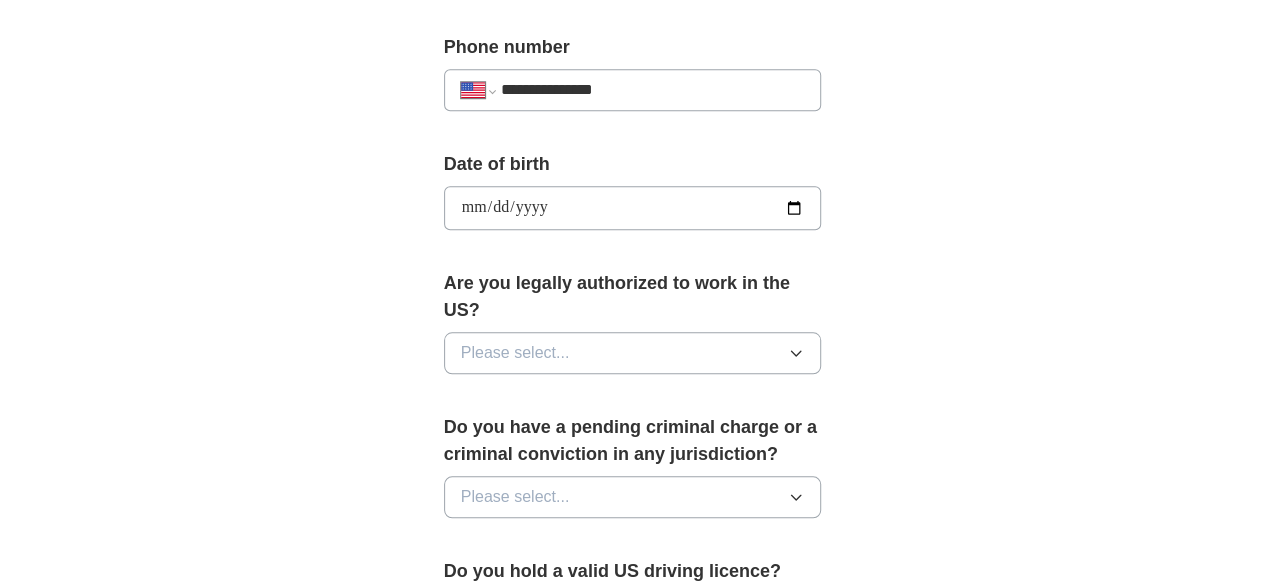 click on "Are you legally authorized to work in the US? Please select..." at bounding box center [633, 330] 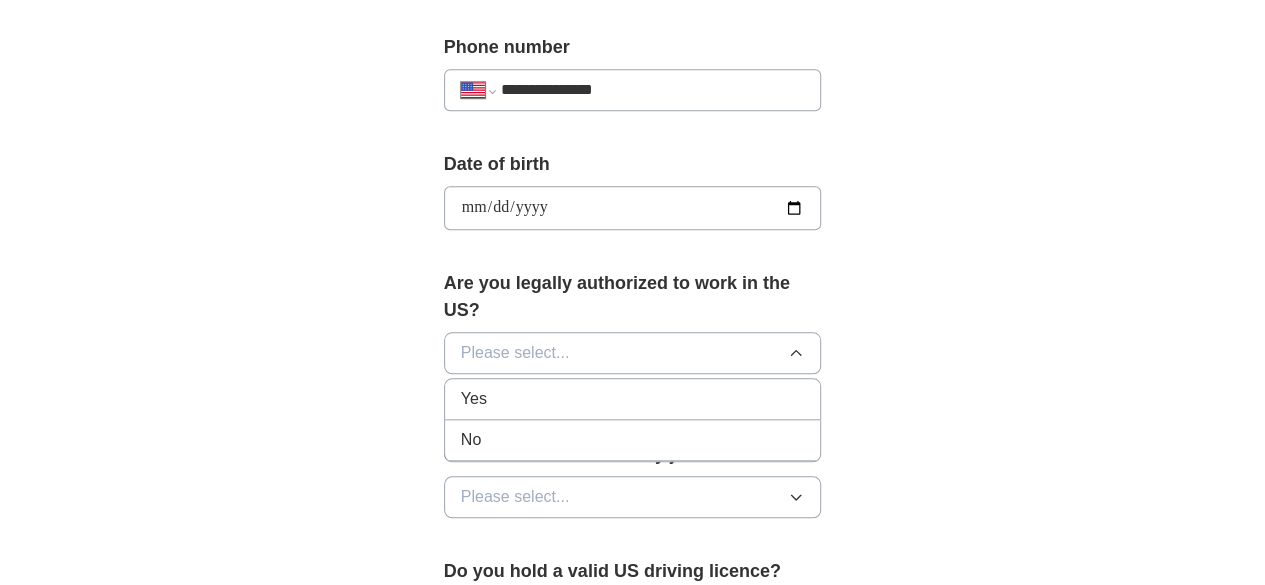 click on "Yes" at bounding box center [633, 399] 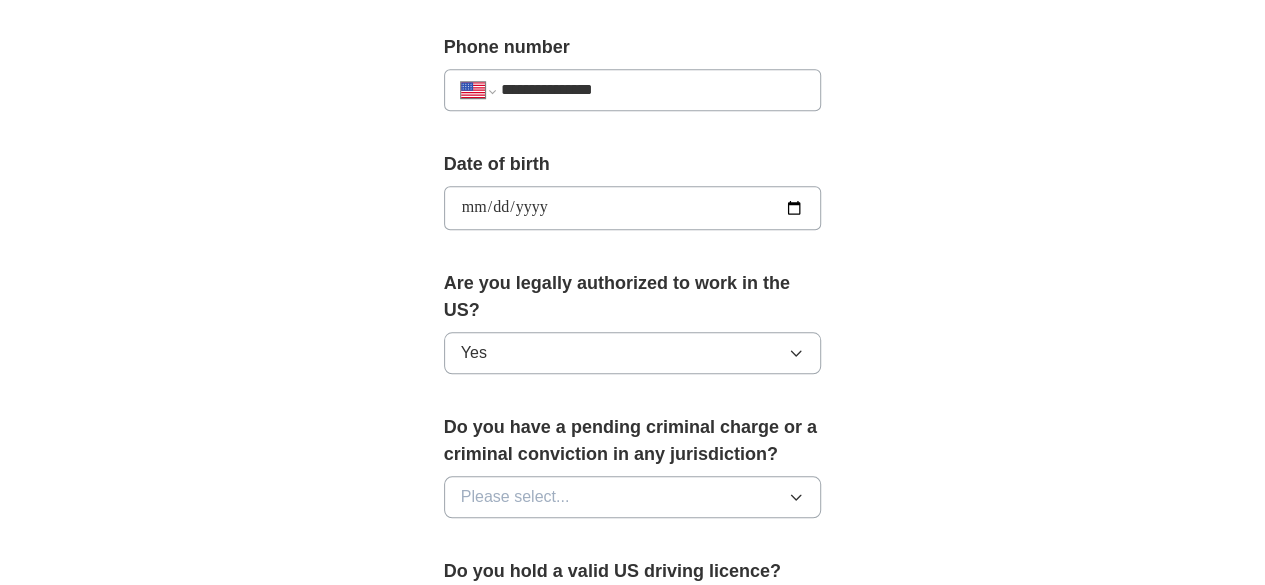 click on "Please select..." at bounding box center (515, 497) 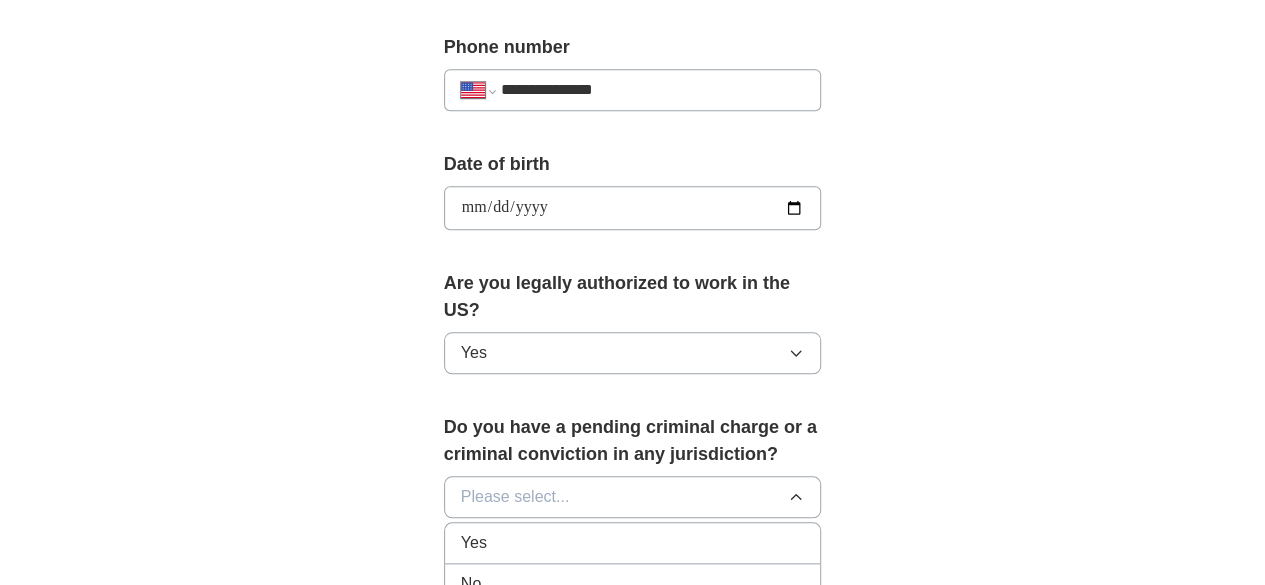 click on "No" at bounding box center [633, 584] 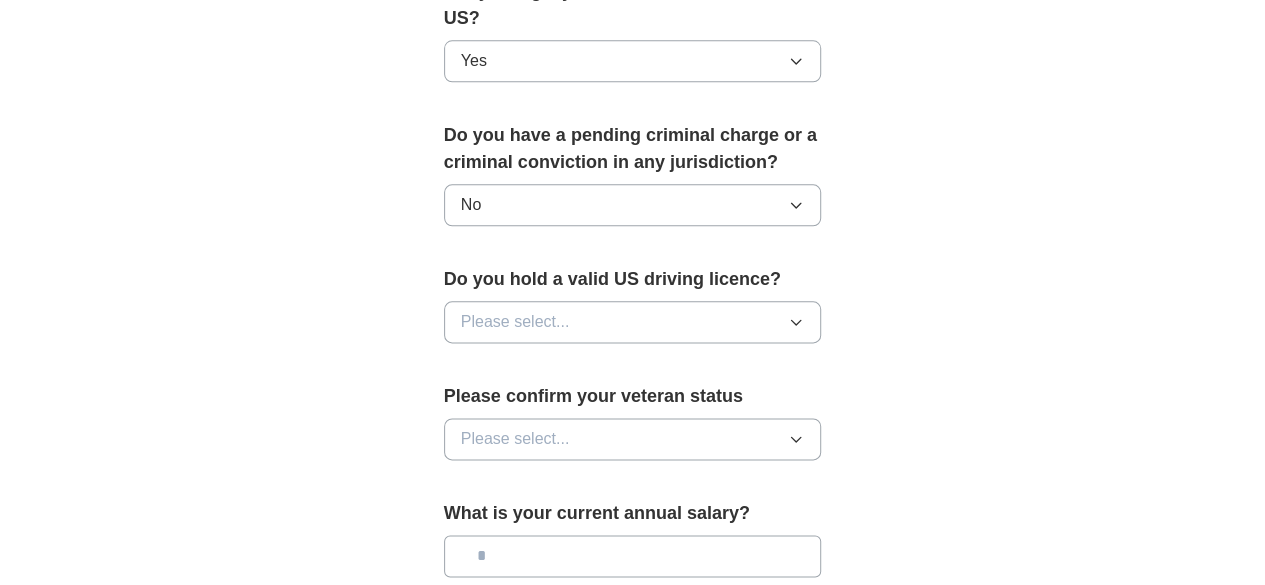 scroll, scrollTop: 1100, scrollLeft: 0, axis: vertical 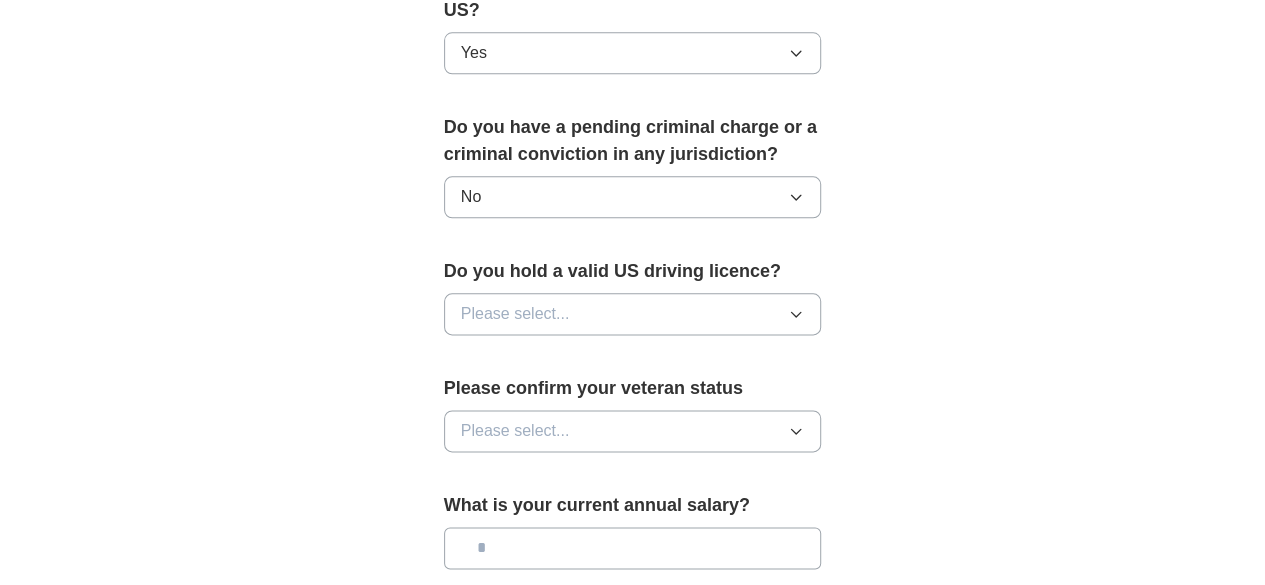 click on "Please select..." at bounding box center (633, 314) 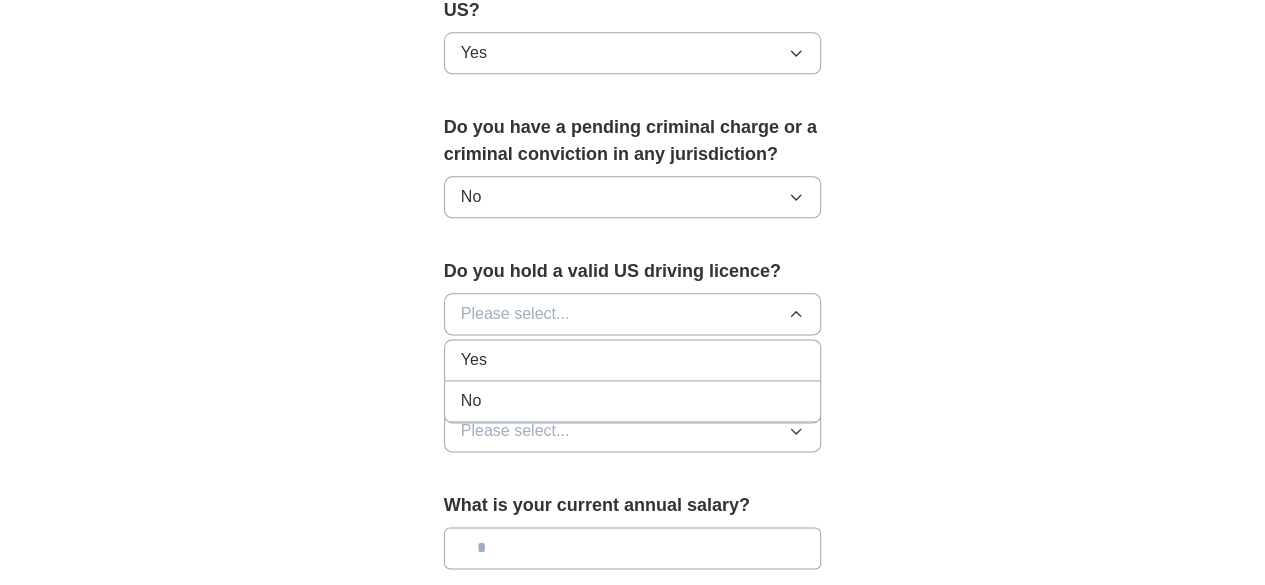 click on "Yes" at bounding box center [633, 360] 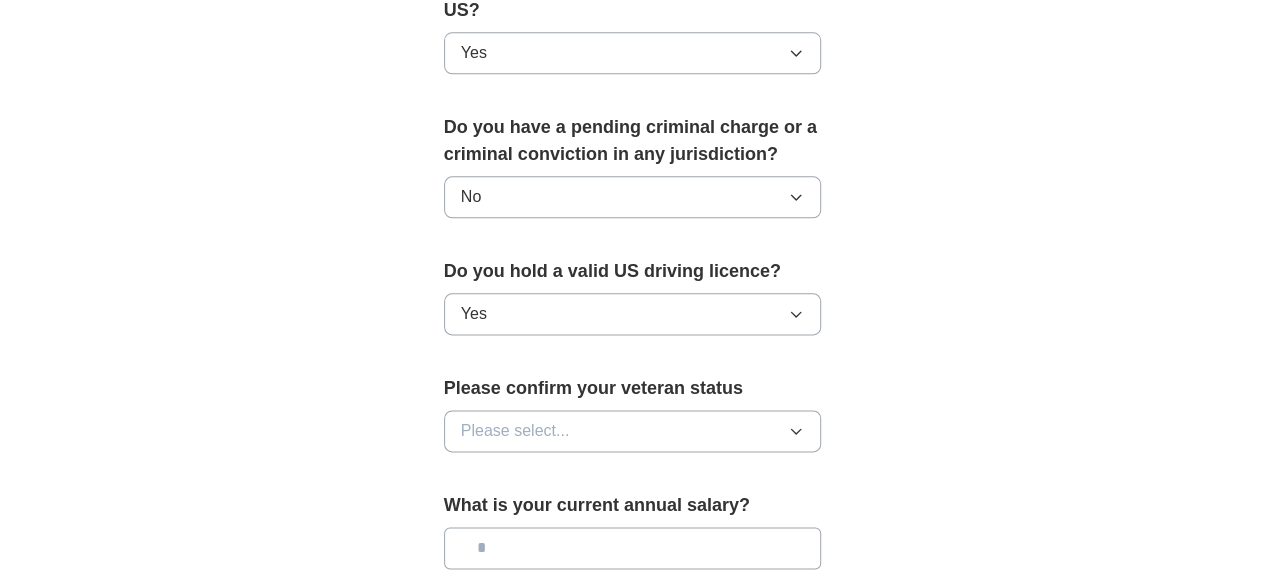 click on "Please select..." at bounding box center [515, 431] 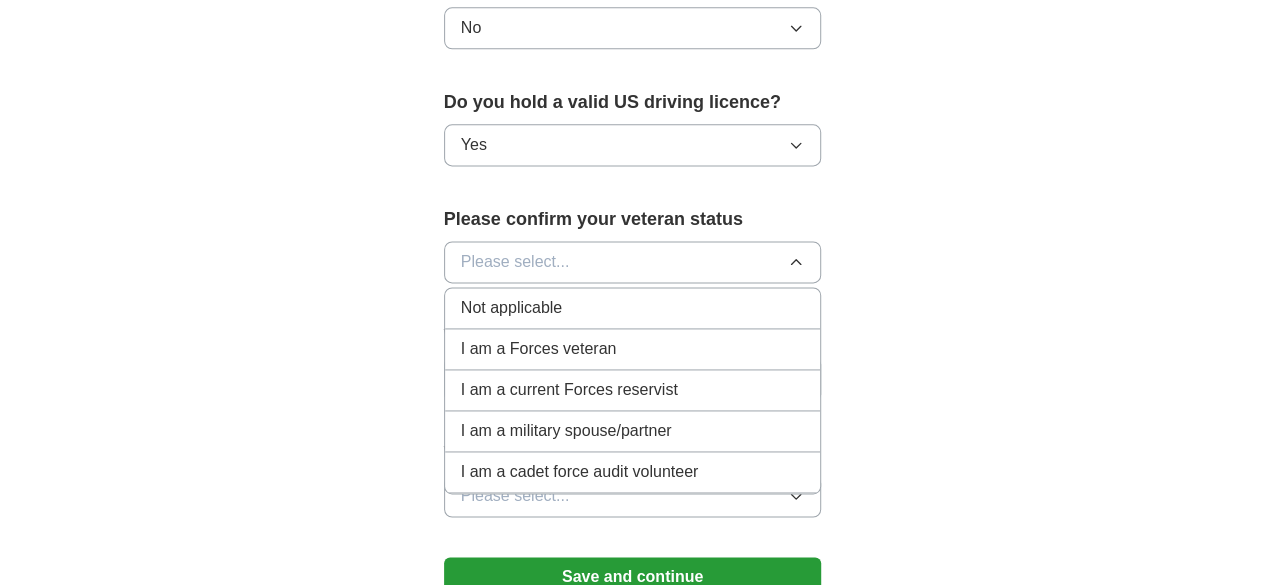 scroll, scrollTop: 1300, scrollLeft: 0, axis: vertical 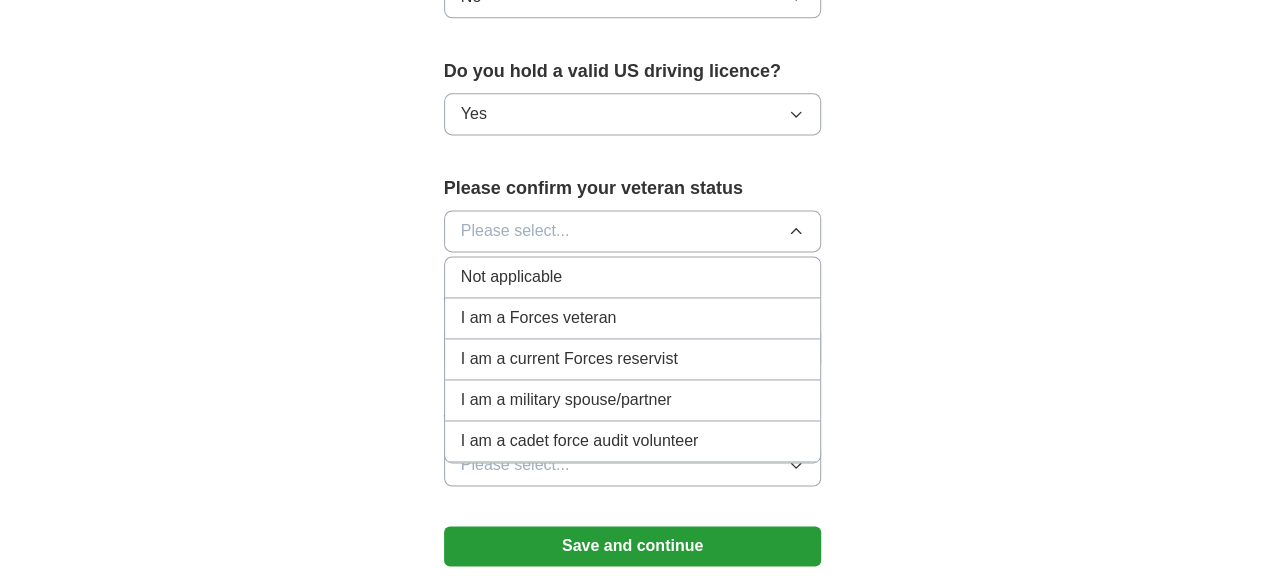 click on "**********" at bounding box center [633, -317] 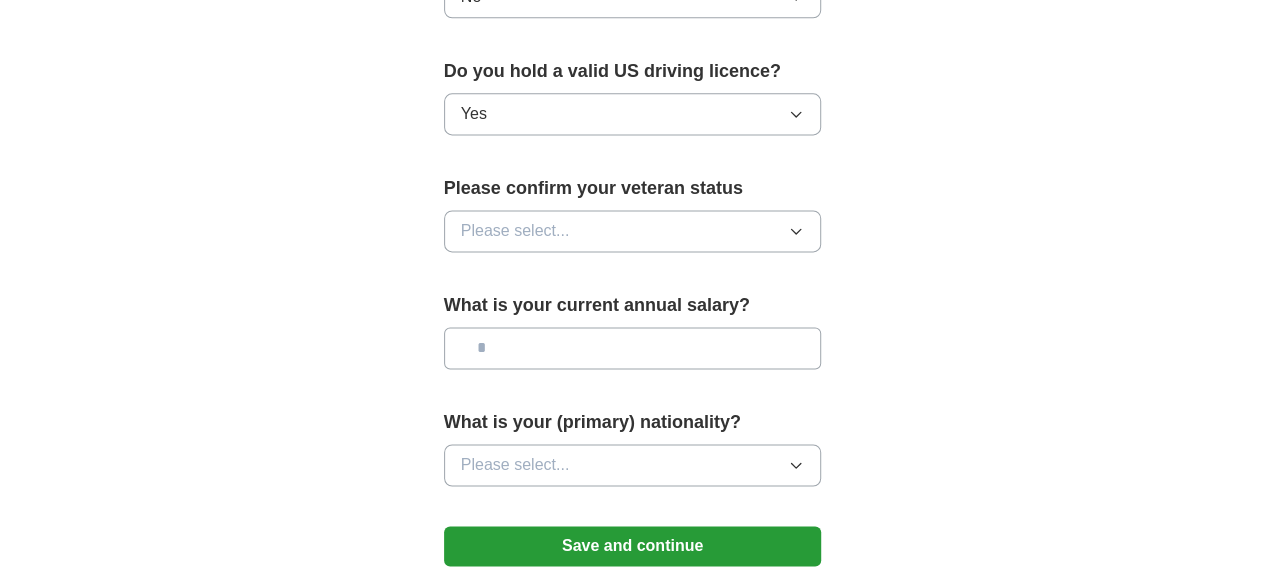 click on "Please select..." at bounding box center [633, 231] 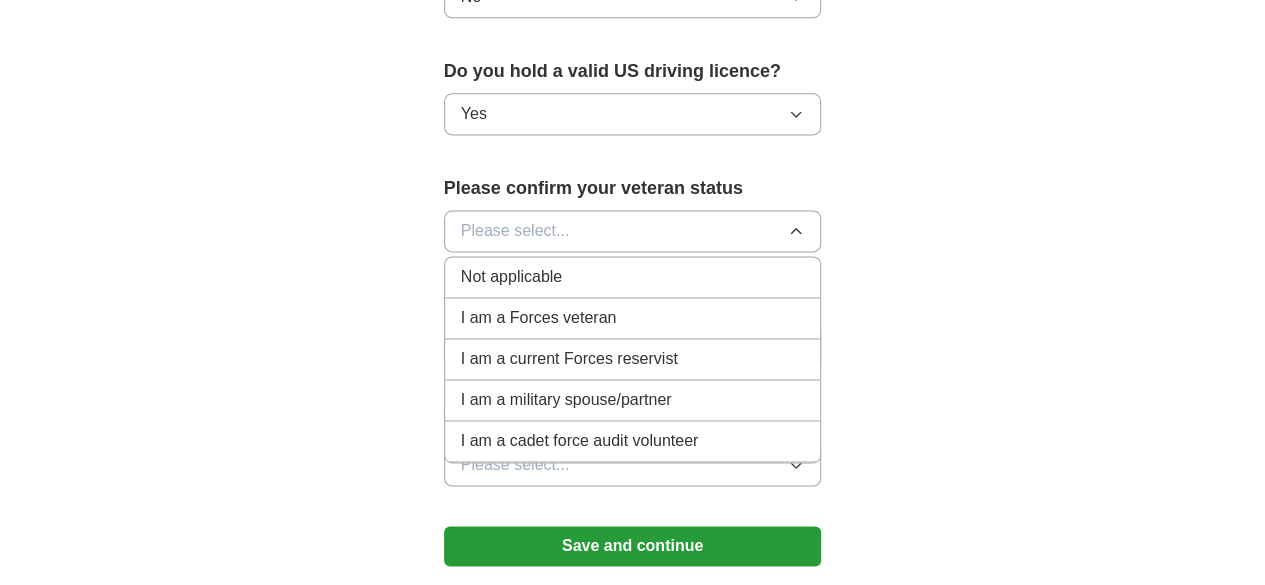 click on "Not applicable" at bounding box center [633, 277] 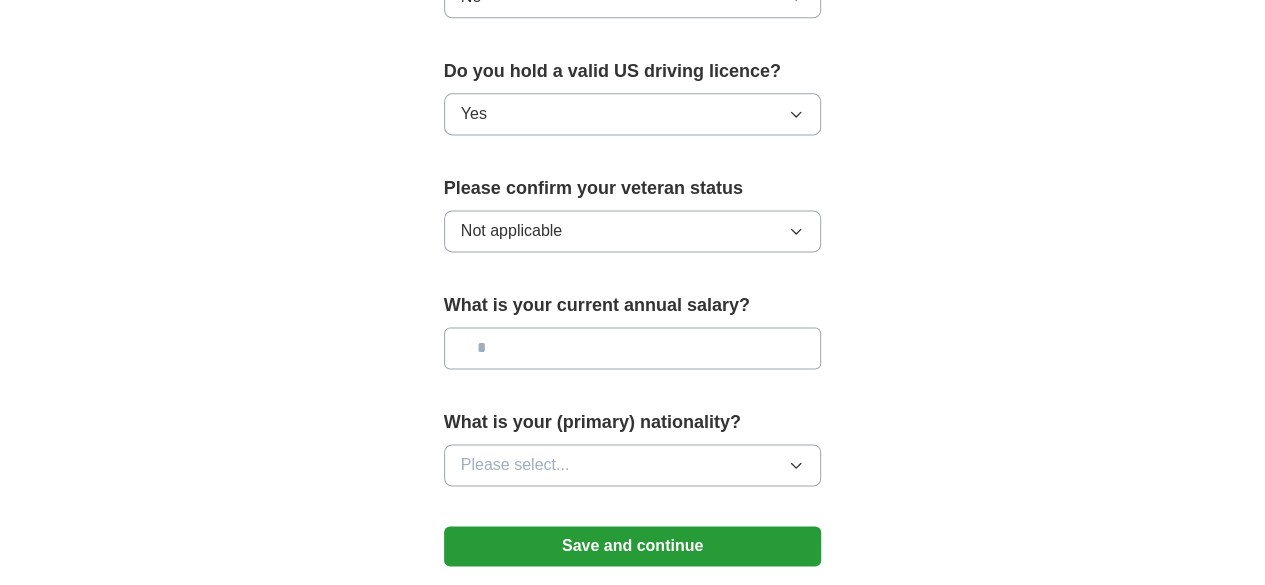 click at bounding box center (633, 348) 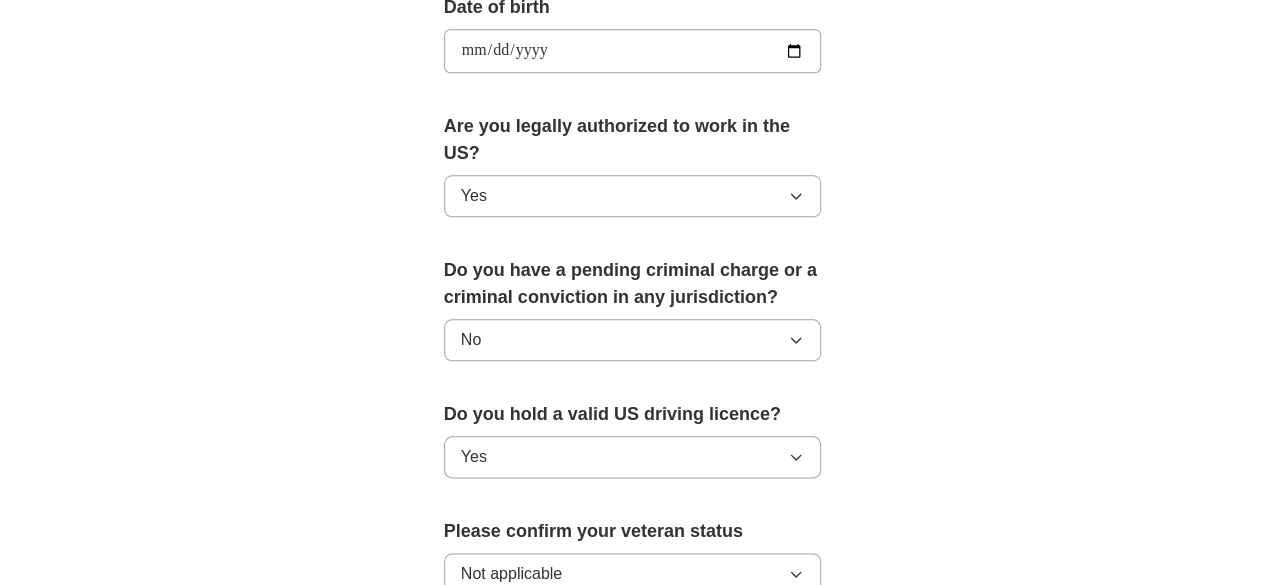 scroll, scrollTop: 1300, scrollLeft: 0, axis: vertical 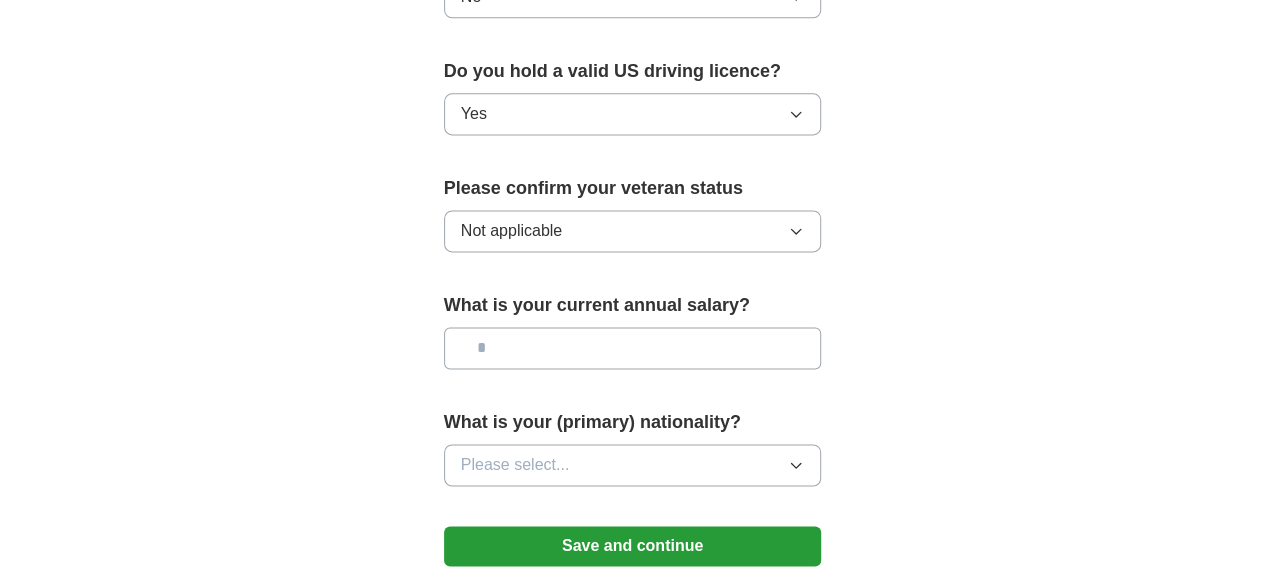 click at bounding box center [633, 348] 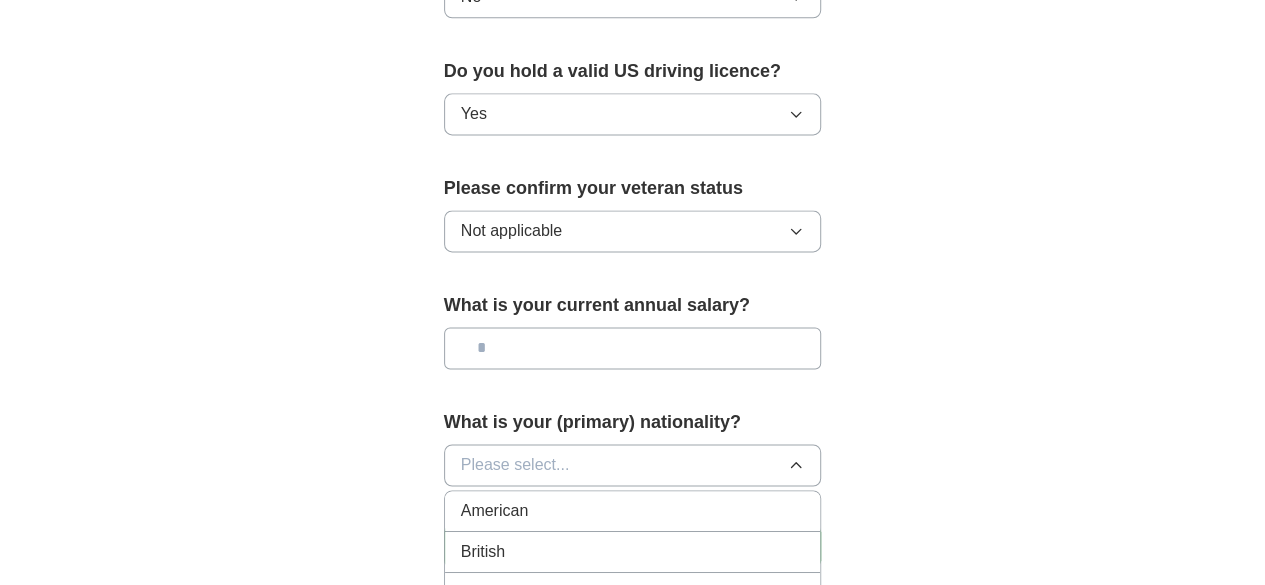 scroll, scrollTop: 300, scrollLeft: 0, axis: vertical 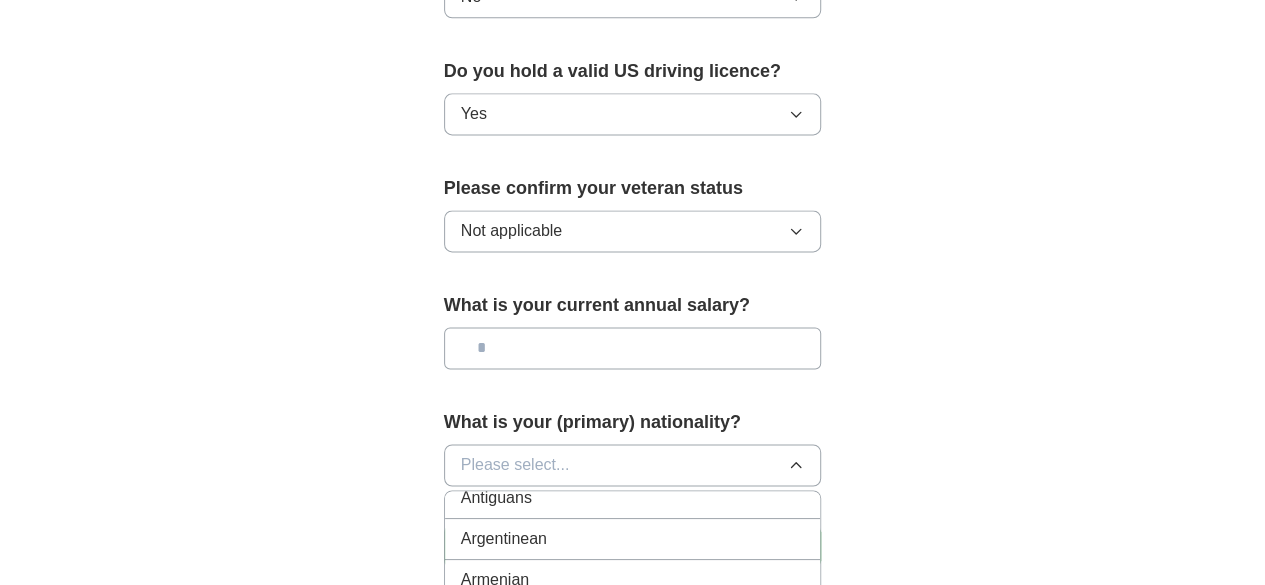 click on "Please select..." at bounding box center (515, 465) 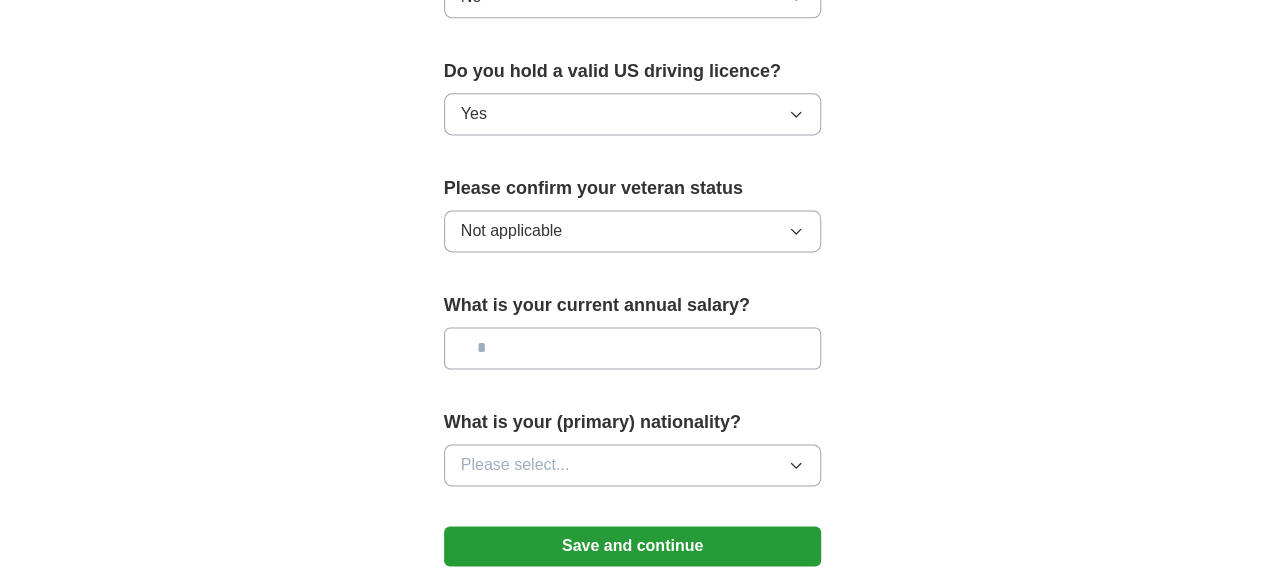 click on "Please select..." at bounding box center [515, 465] 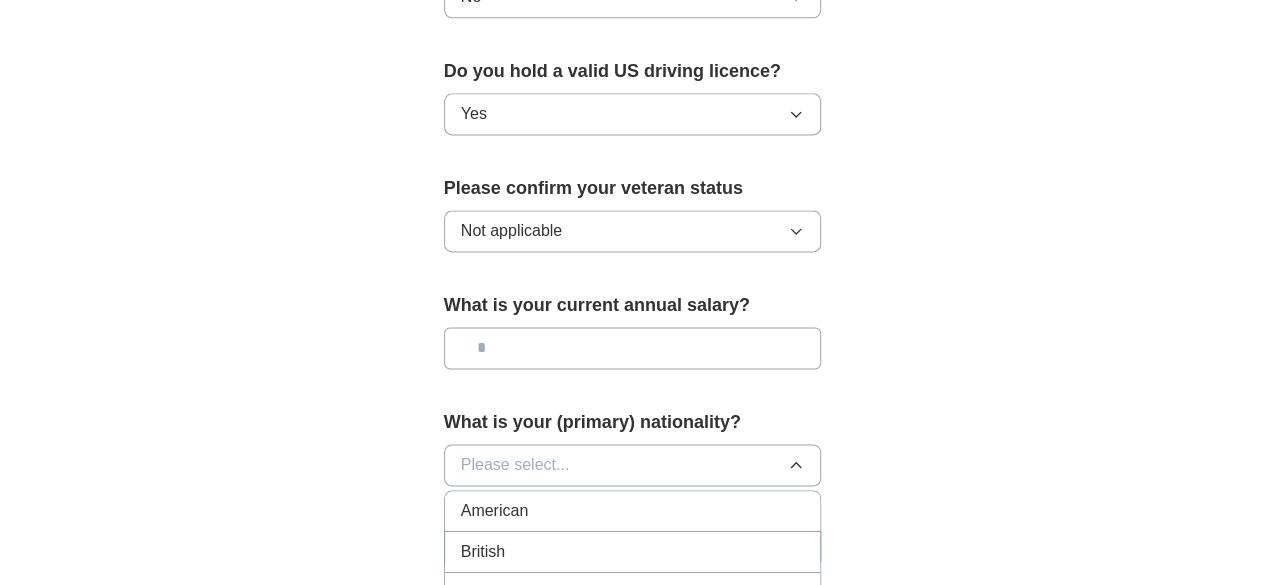 type 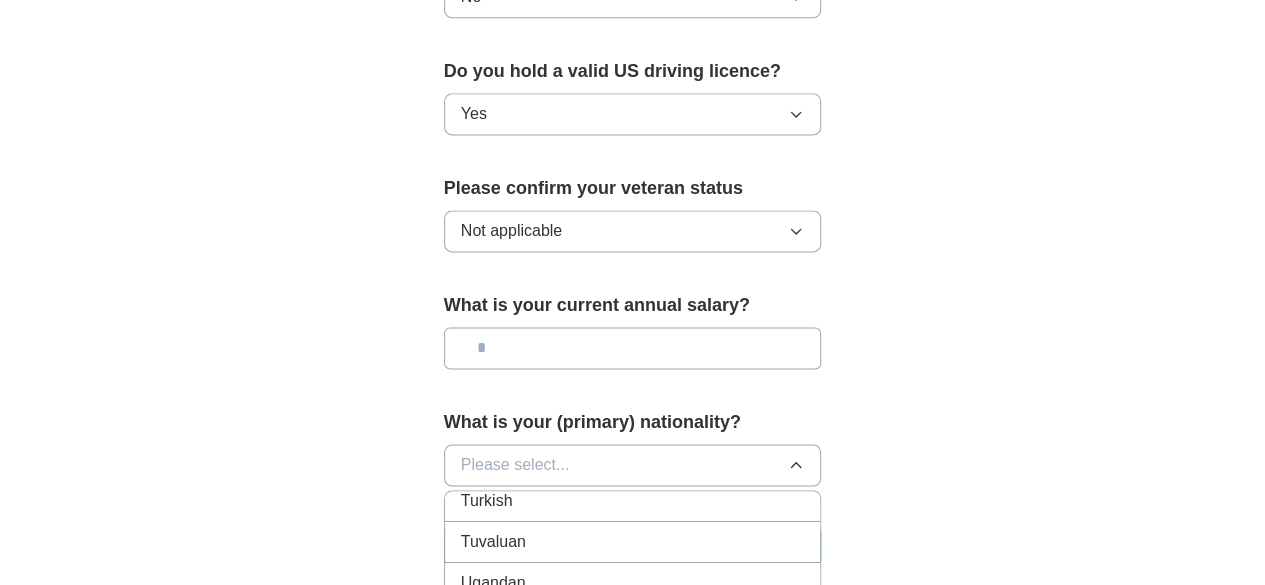 scroll, scrollTop: 7450, scrollLeft: 0, axis: vertical 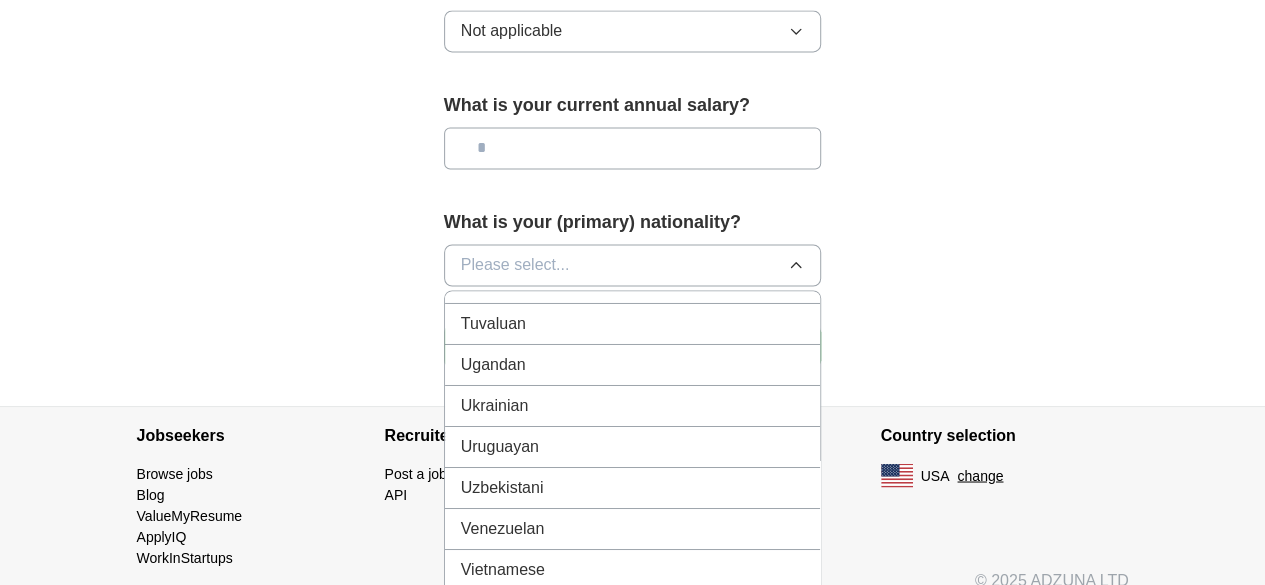 click on "Vietnamese" at bounding box center (633, 569) 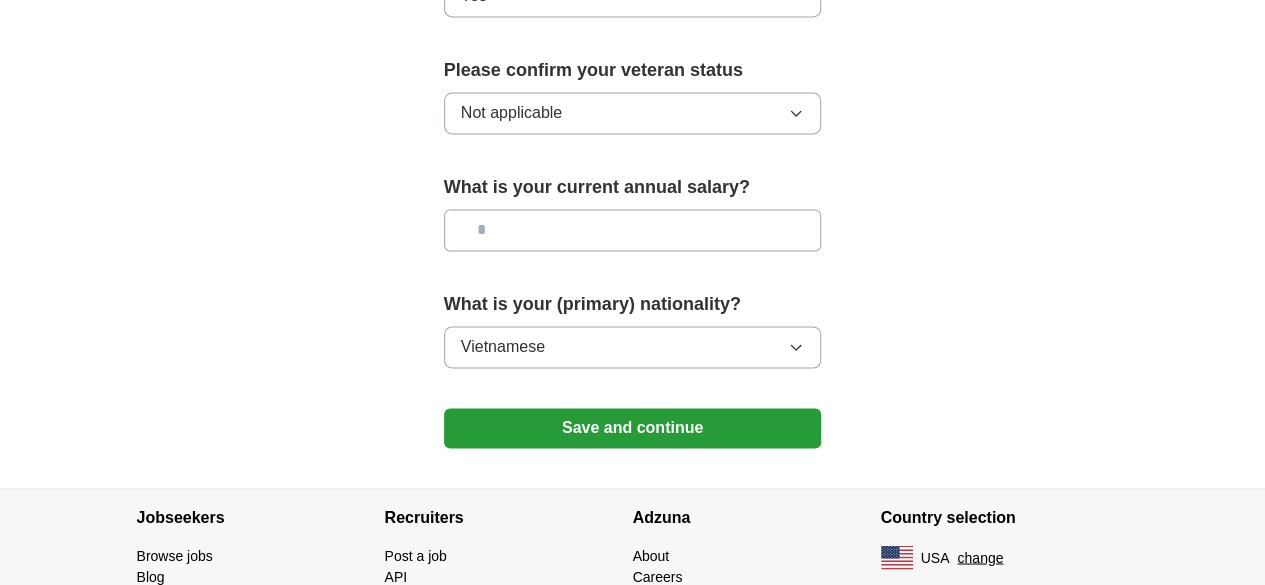 scroll, scrollTop: 1287, scrollLeft: 0, axis: vertical 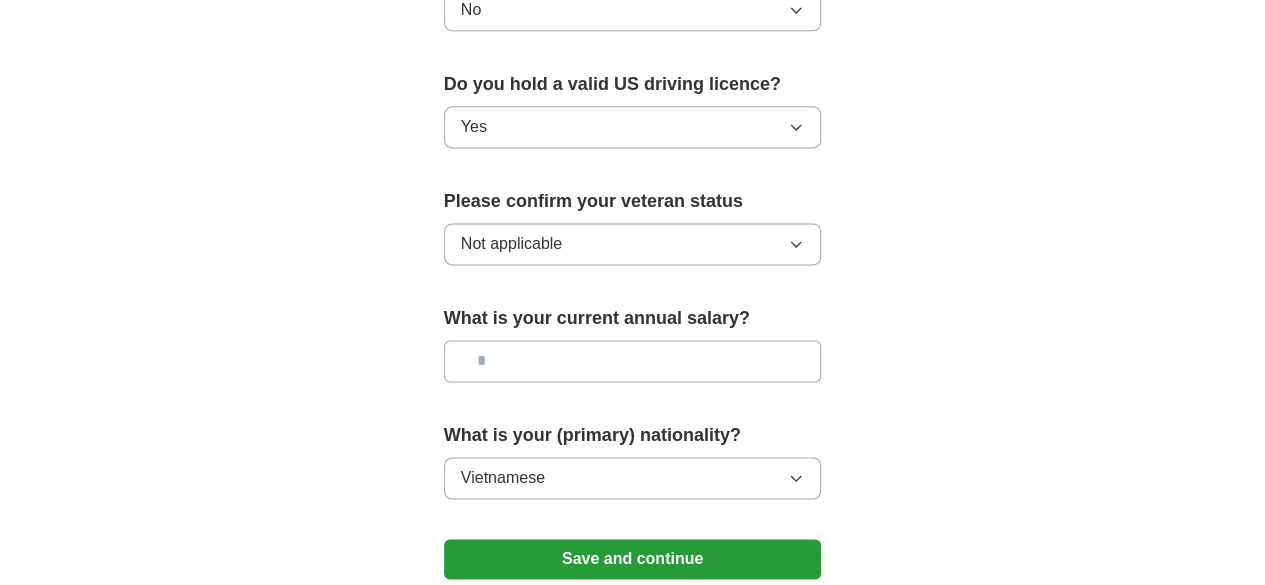 click at bounding box center (633, 361) 